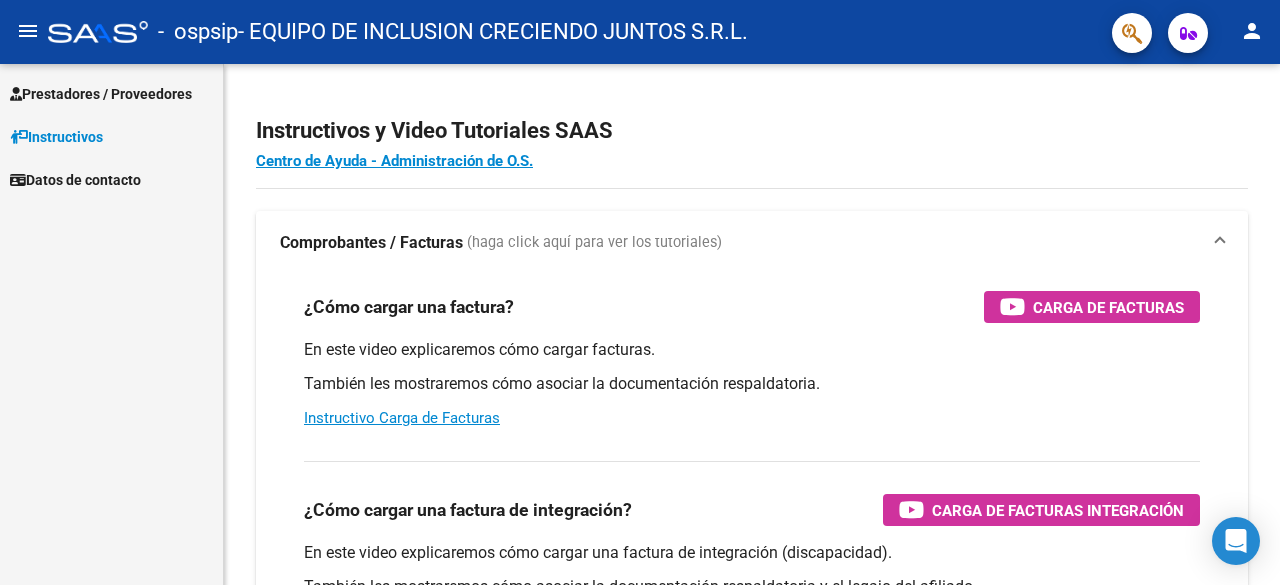 scroll, scrollTop: 0, scrollLeft: 0, axis: both 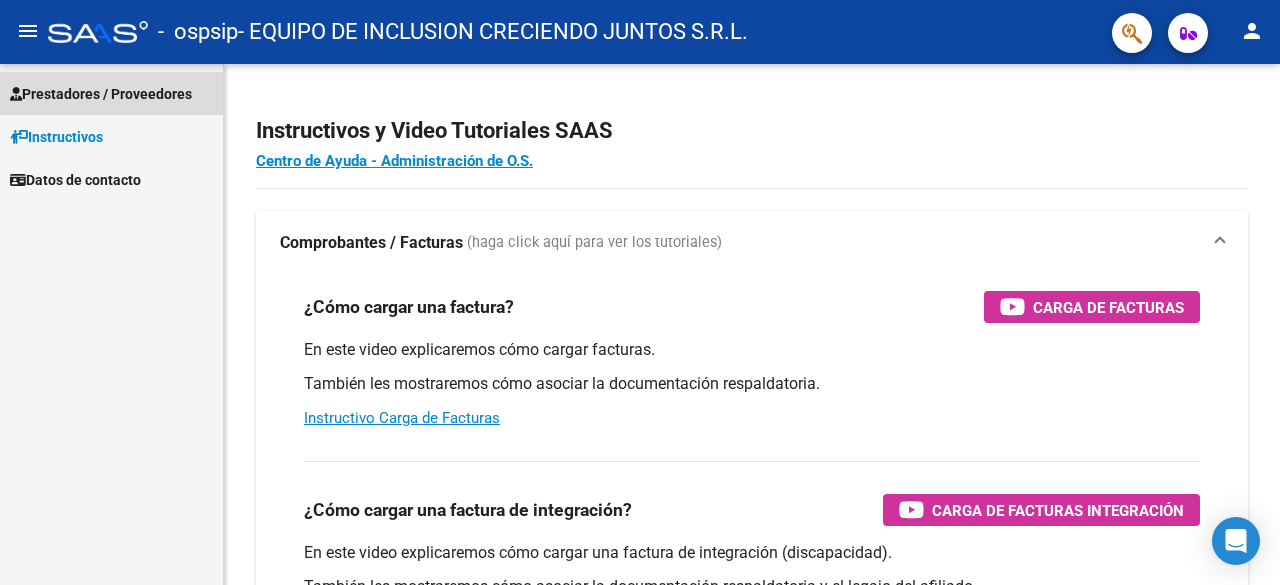 click on "Prestadores / Proveedores" at bounding box center [101, 94] 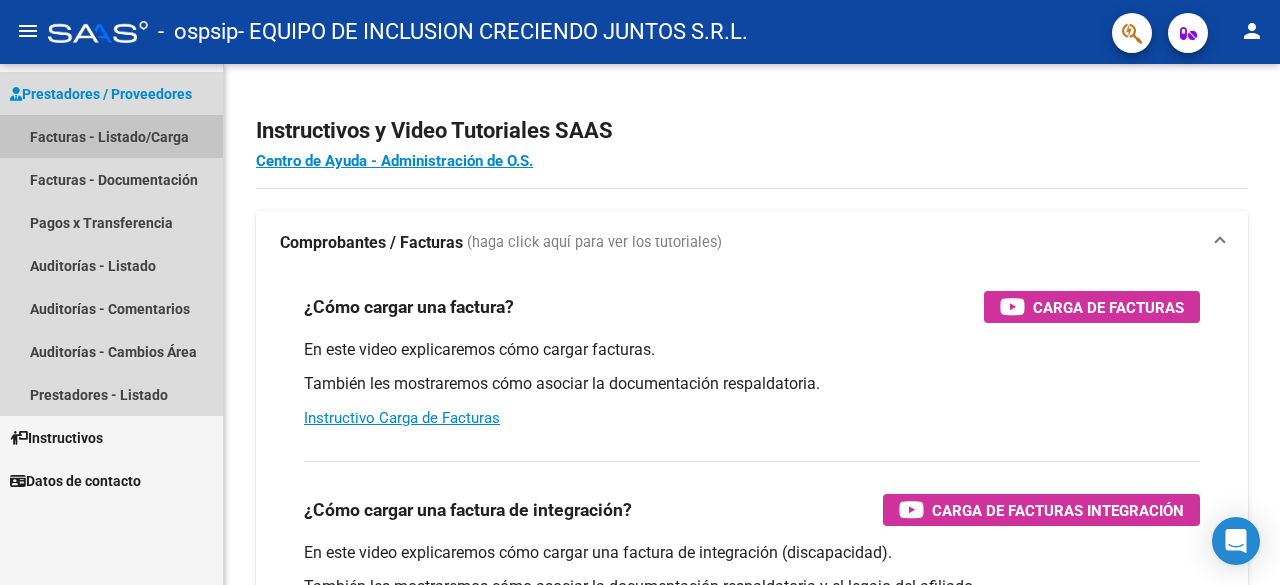 click on "Facturas - Listado/Carga" at bounding box center [111, 136] 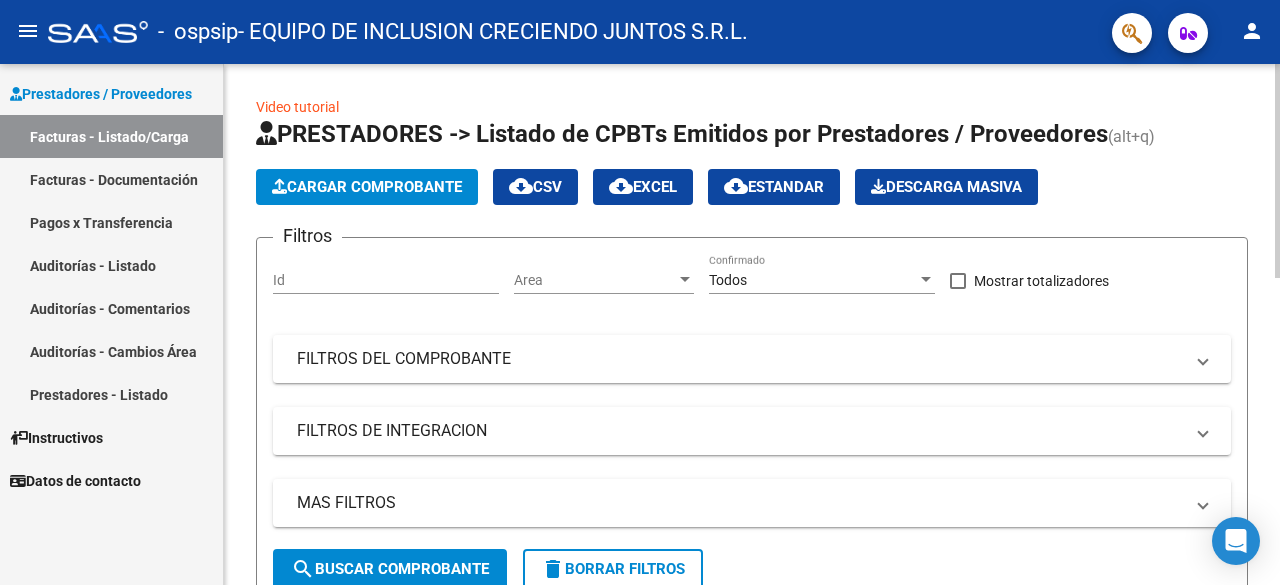 click on "Cargar Comprobante" 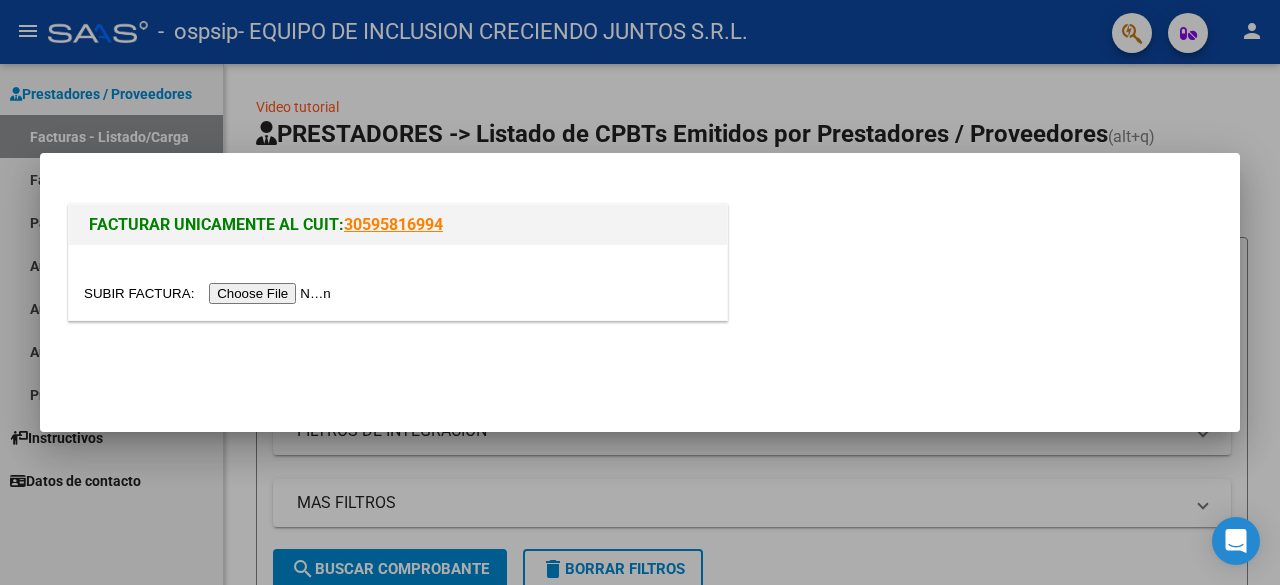 click at bounding box center (210, 293) 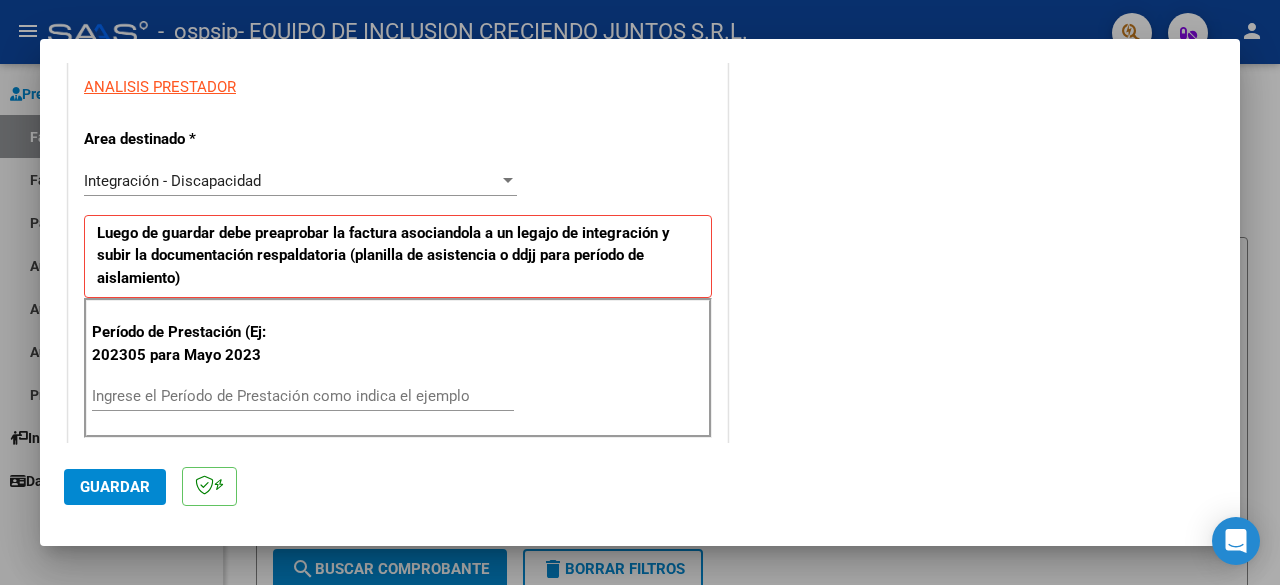 scroll, scrollTop: 400, scrollLeft: 0, axis: vertical 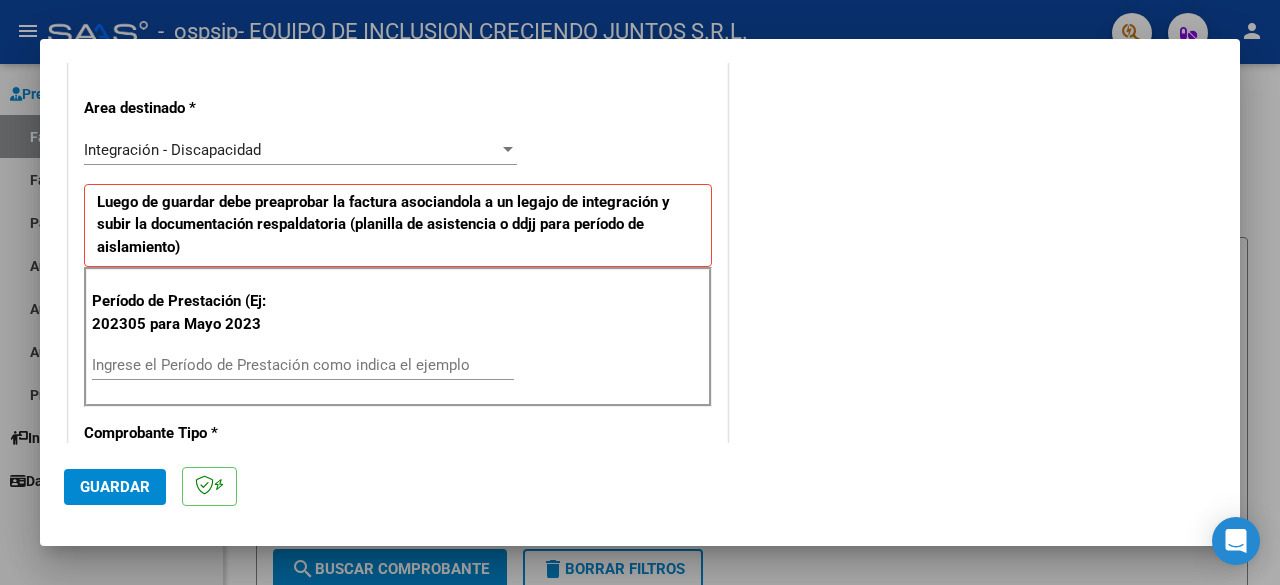 click on "Ingrese el Período de Prestación como indica el ejemplo" at bounding box center (303, 365) 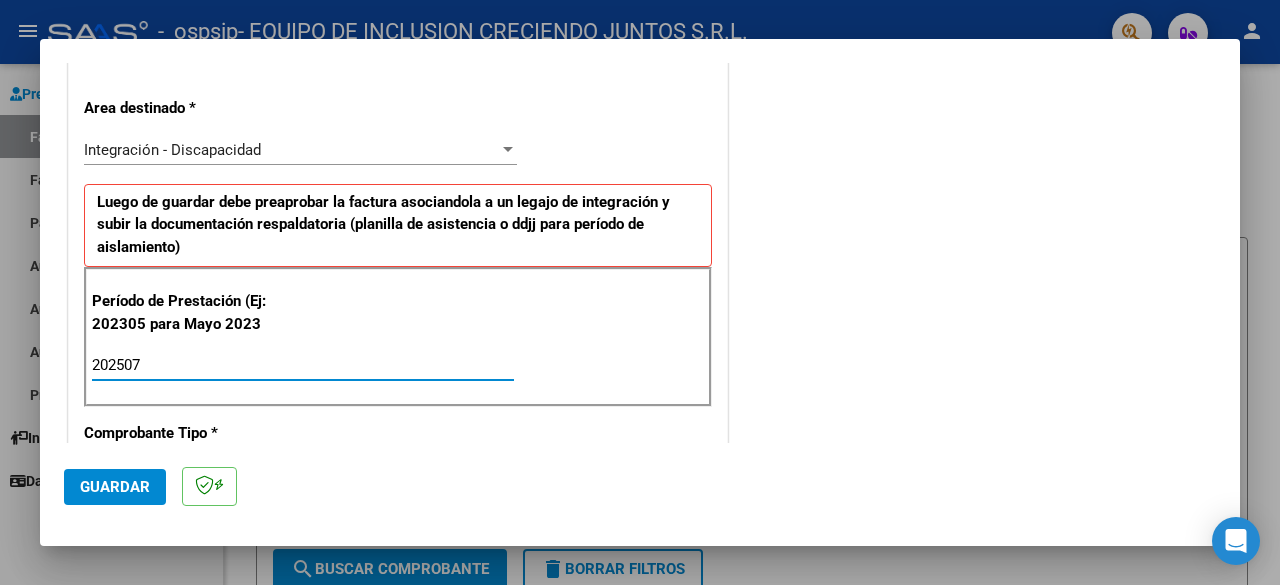 type on "202507" 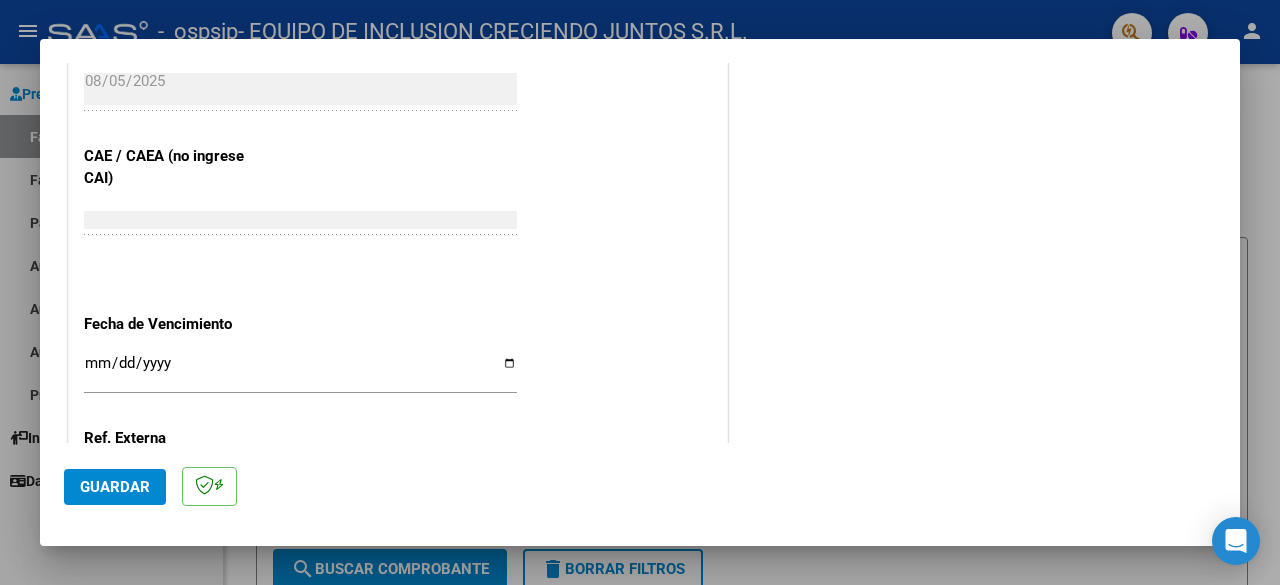 scroll, scrollTop: 1200, scrollLeft: 0, axis: vertical 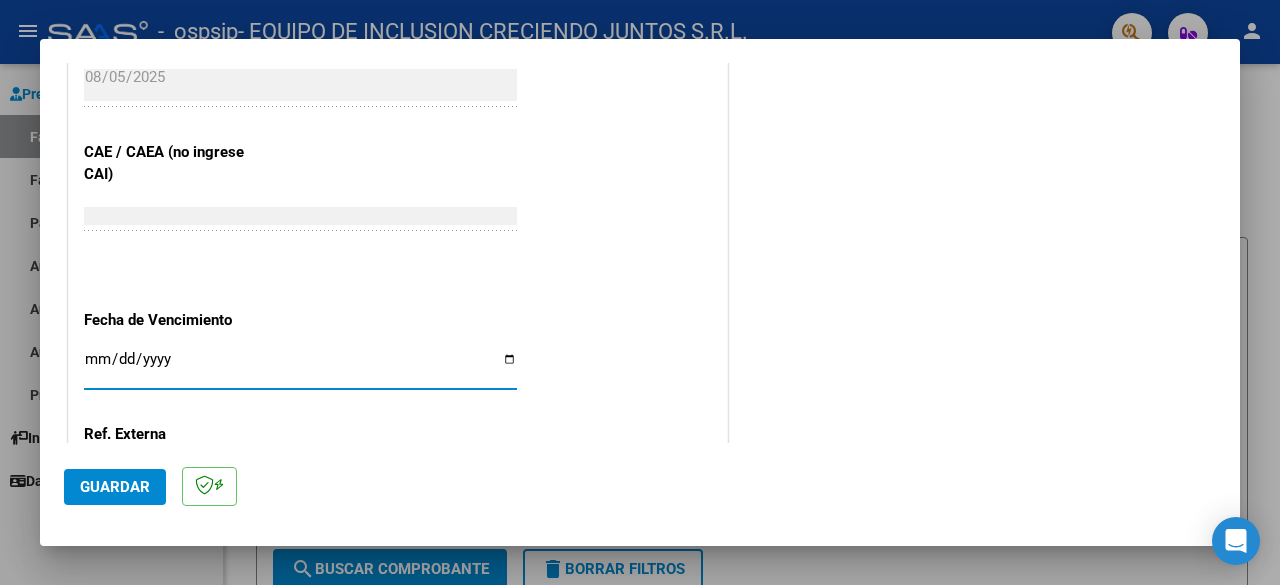 click on "Ingresar la fecha" at bounding box center [300, 367] 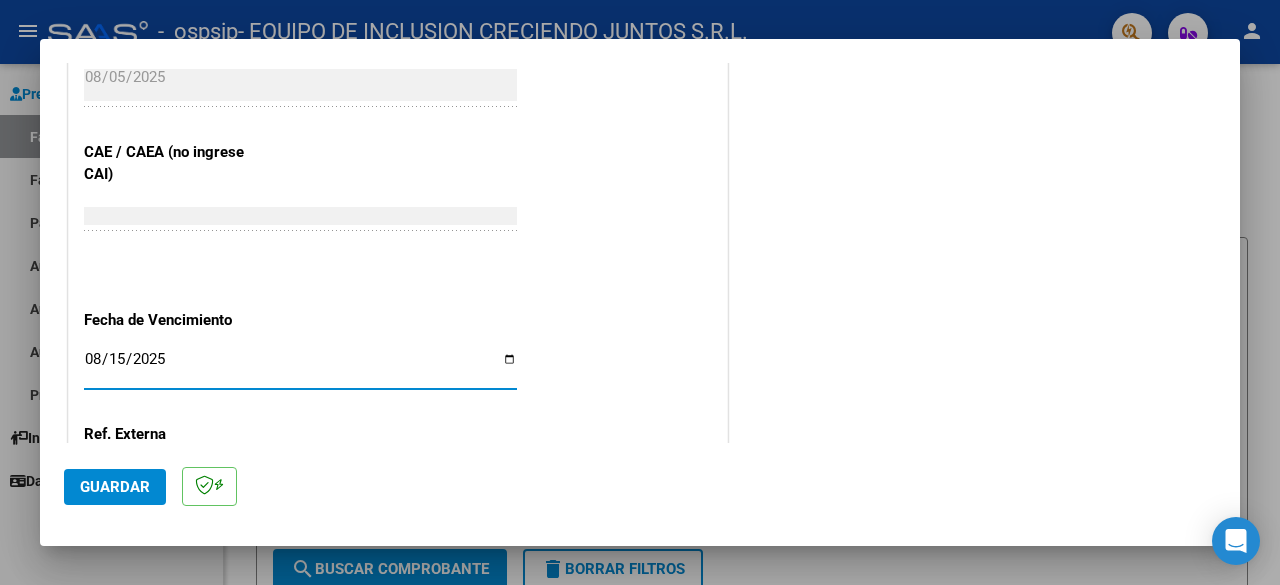 type on "2025-08-15" 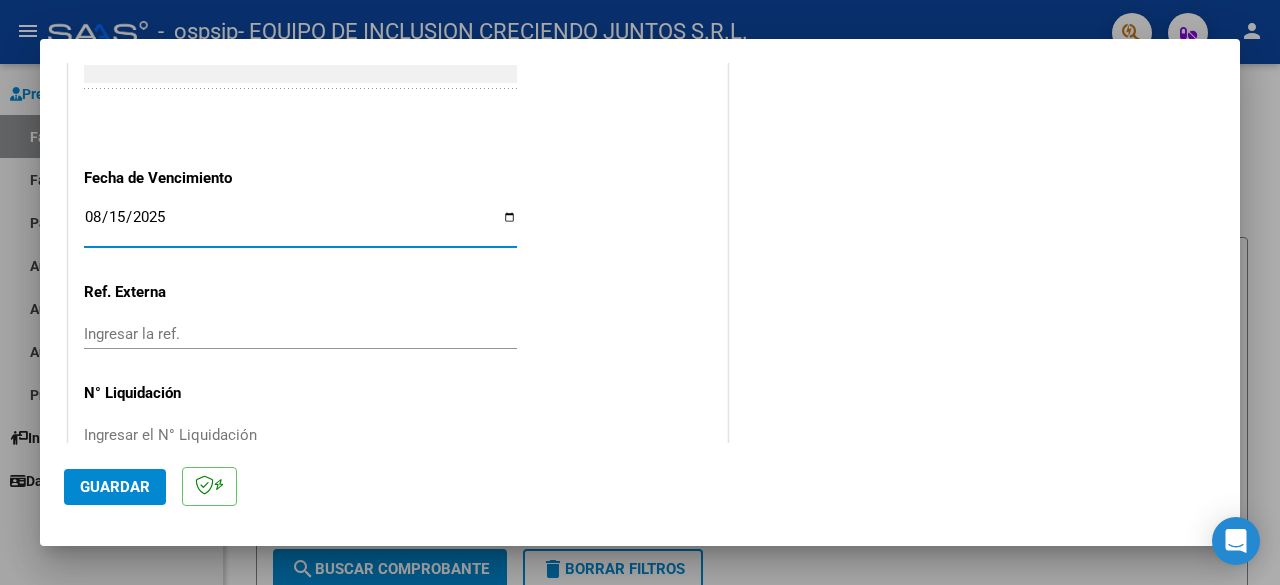 scroll, scrollTop: 1382, scrollLeft: 0, axis: vertical 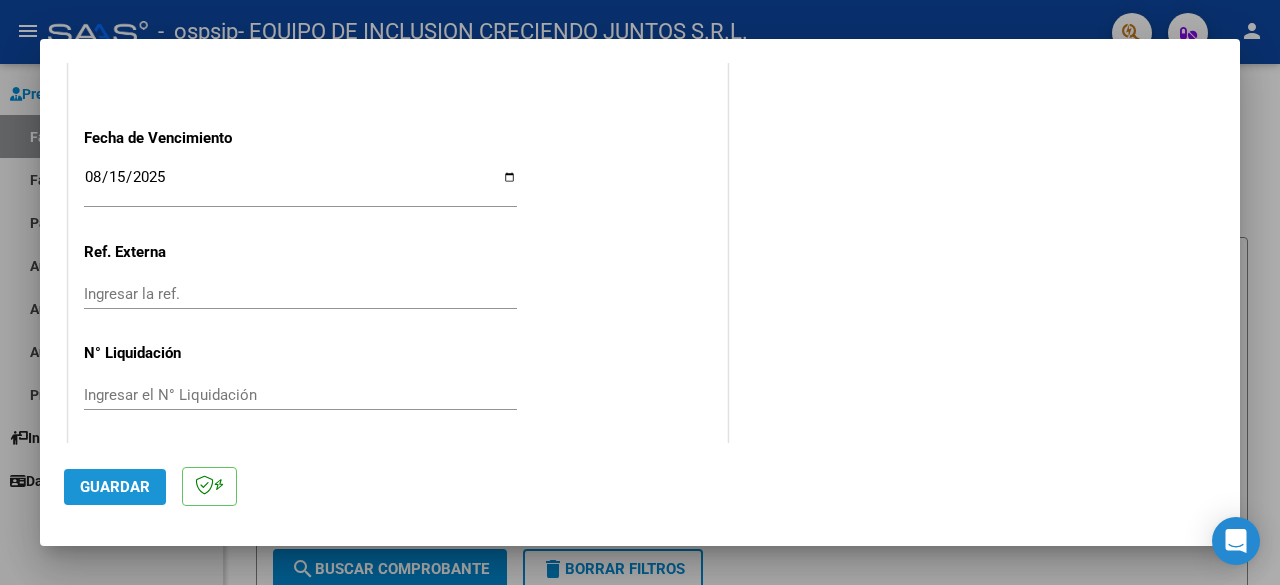 click on "Guardar" 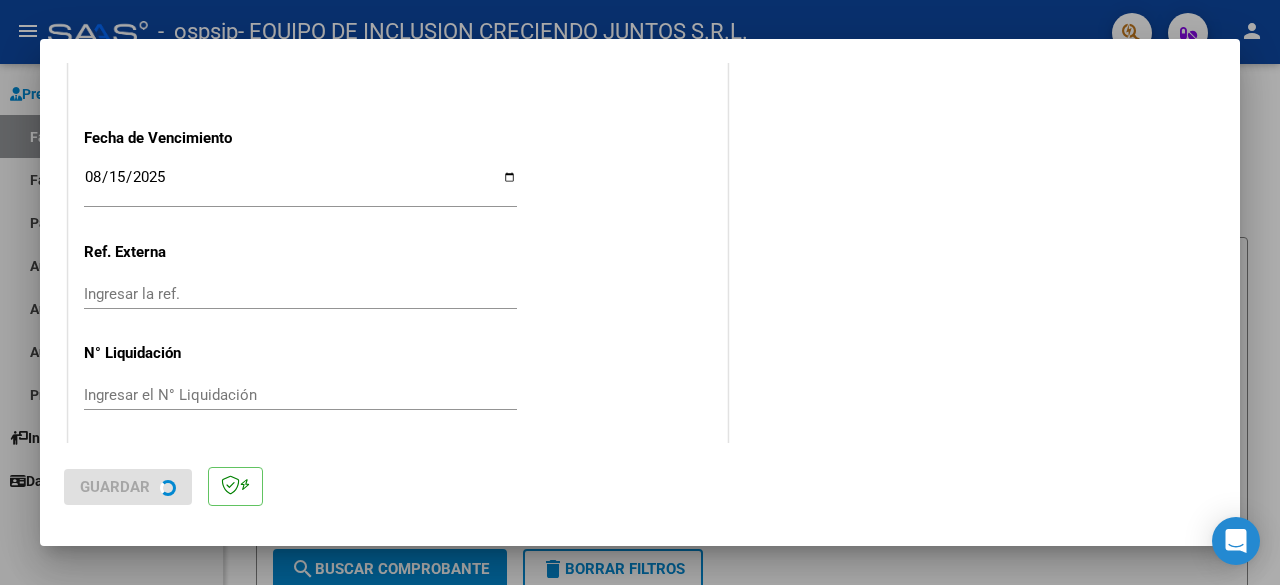 scroll, scrollTop: 0, scrollLeft: 0, axis: both 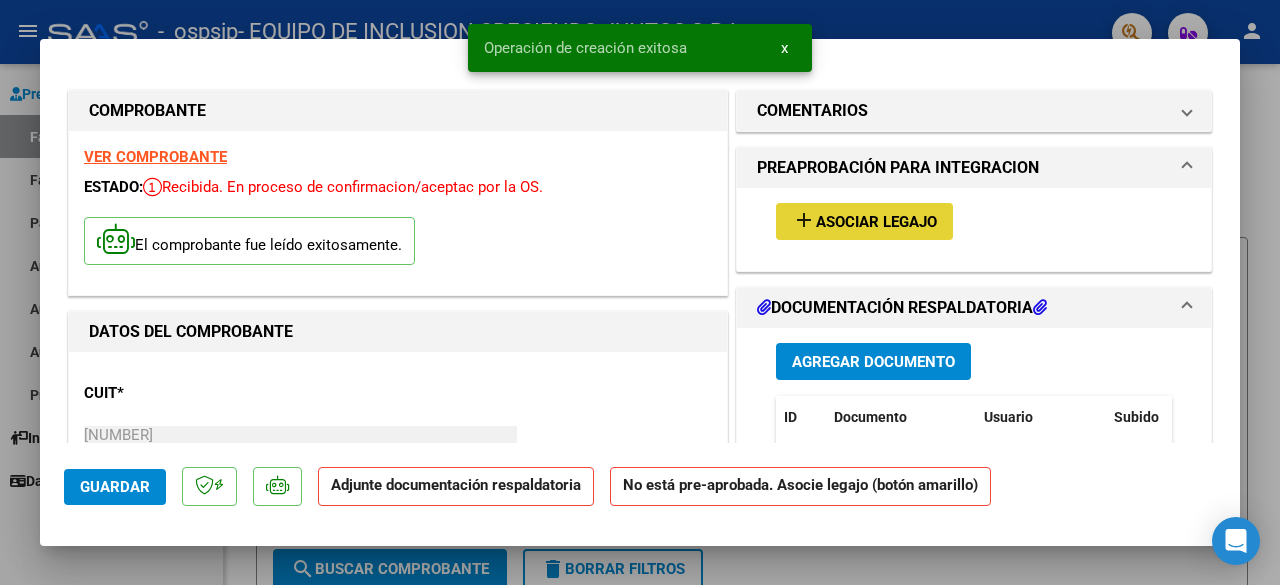 click on "add Asociar Legajo" at bounding box center [864, 221] 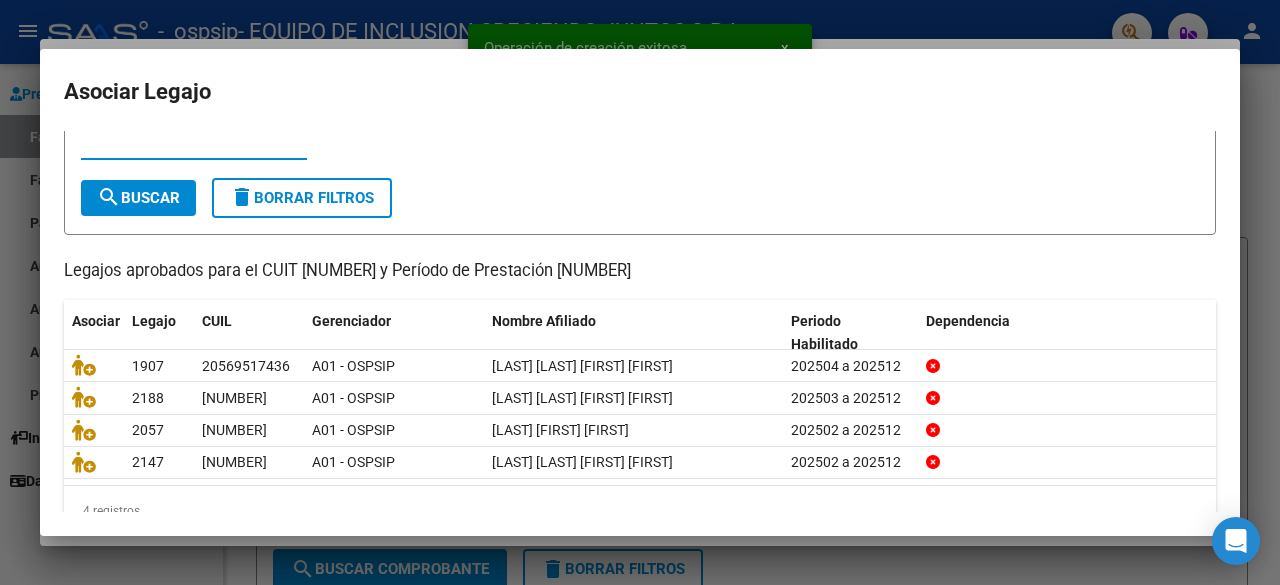 scroll, scrollTop: 100, scrollLeft: 0, axis: vertical 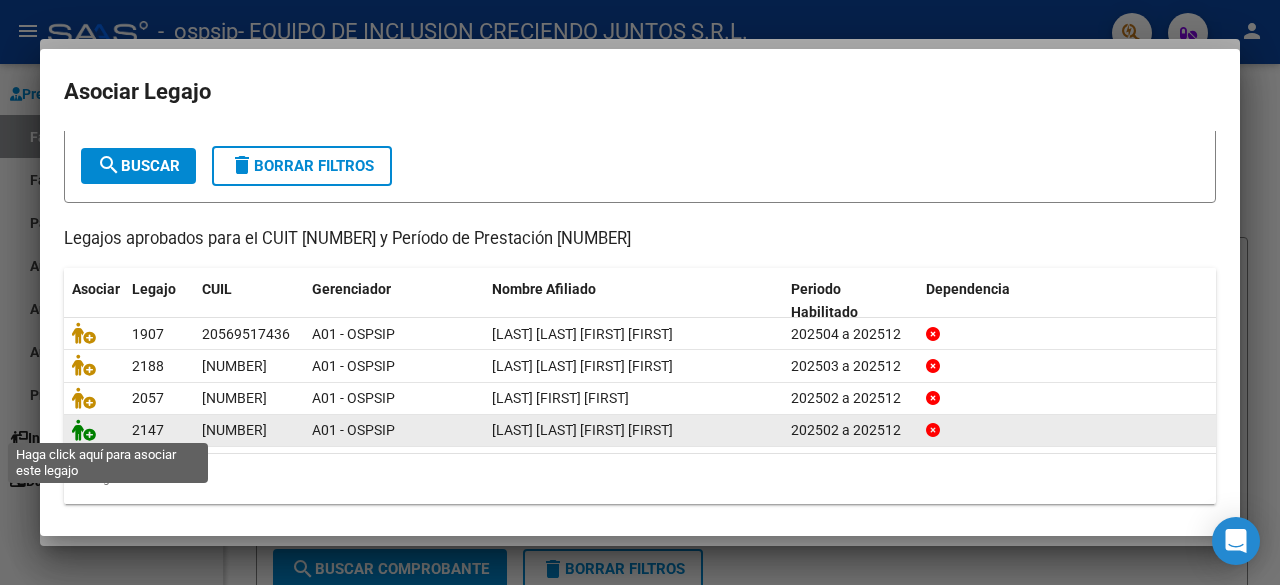 click 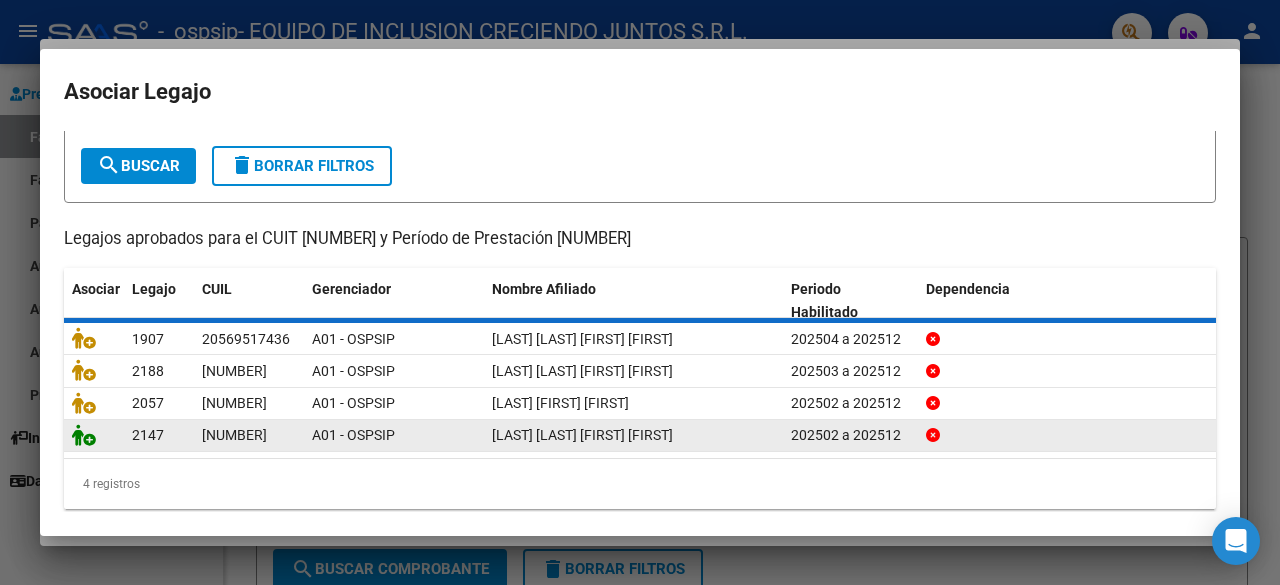 scroll, scrollTop: 114, scrollLeft: 0, axis: vertical 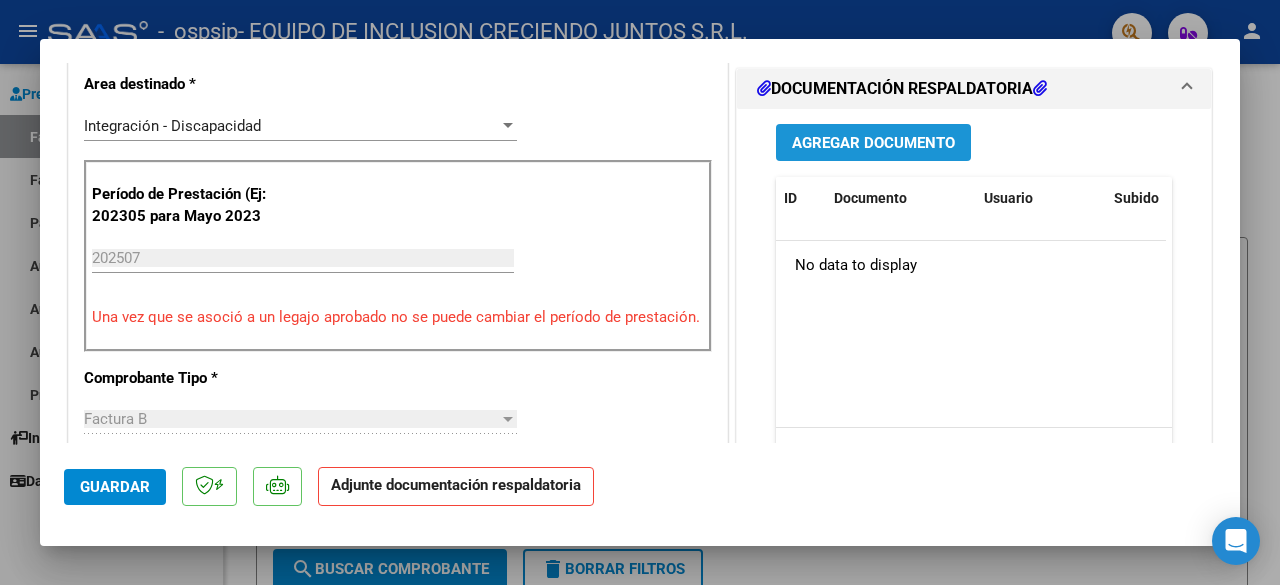 click on "Agregar Documento" at bounding box center (873, 143) 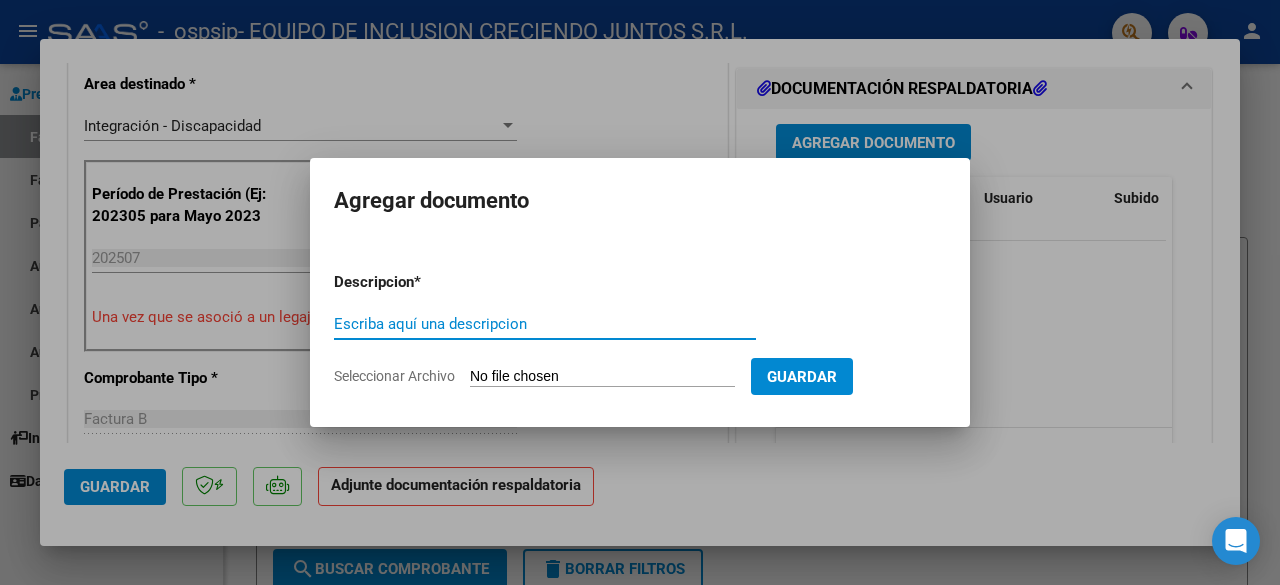 click on "Escriba aquí una descripcion" at bounding box center (545, 324) 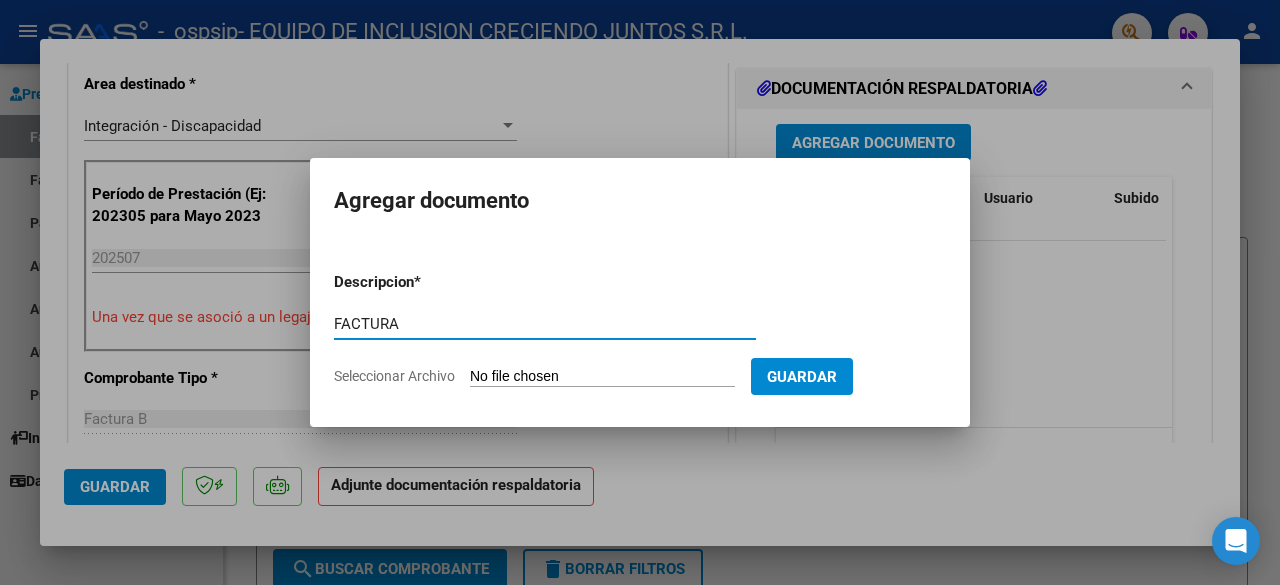 type on "FACTURA" 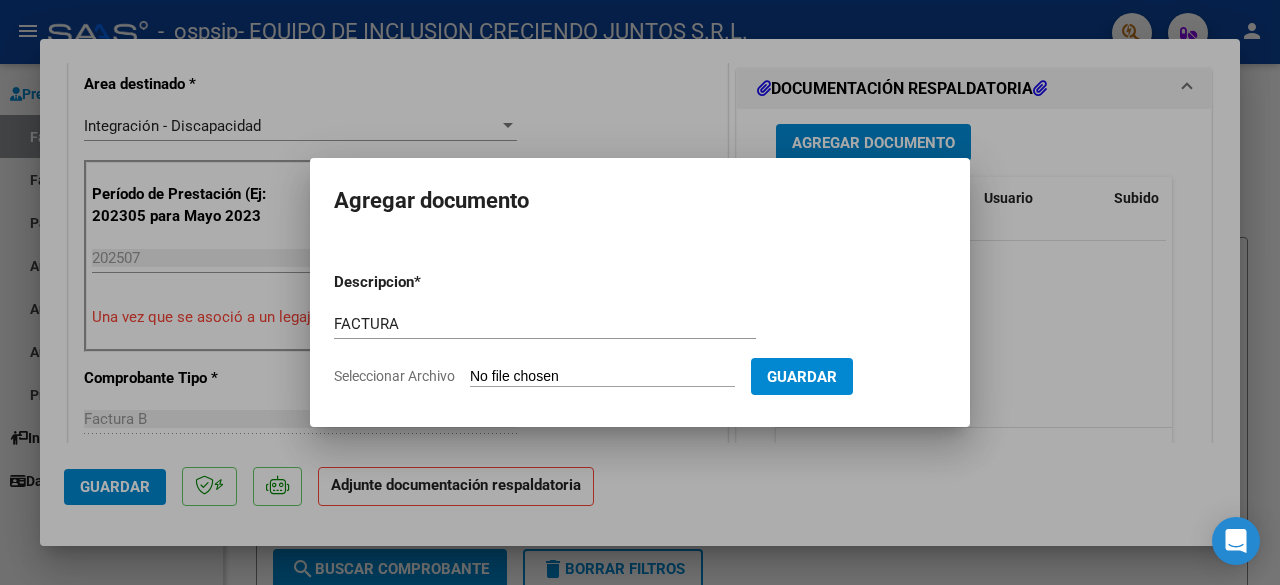 click on "Seleccionar Archivo" at bounding box center [602, 377] 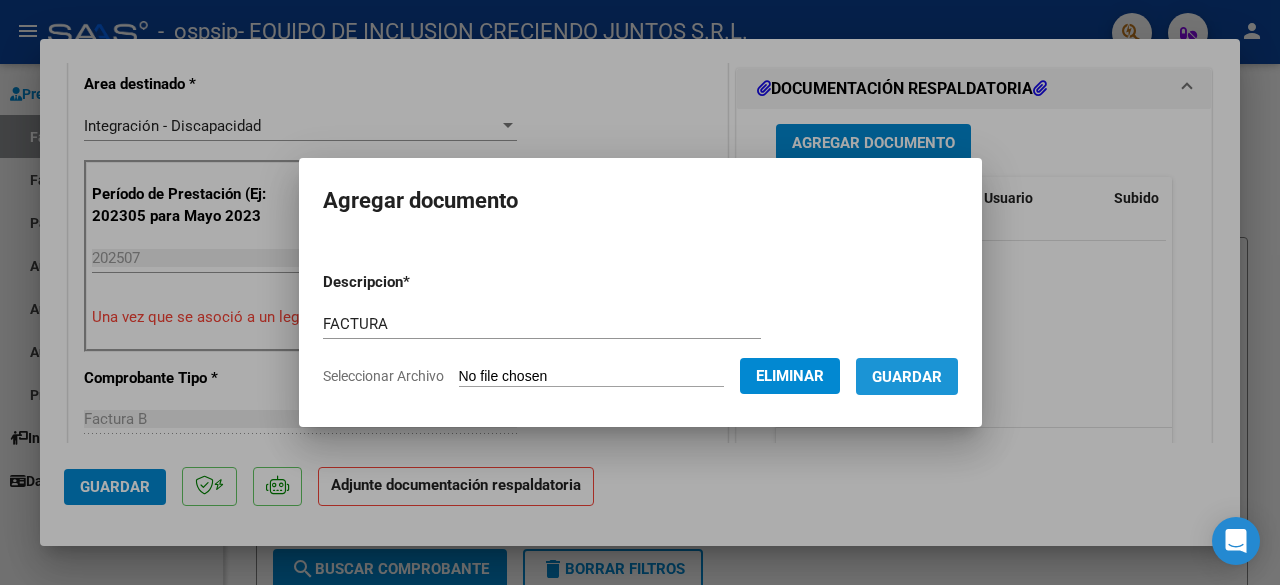 click on "Guardar" at bounding box center (907, 377) 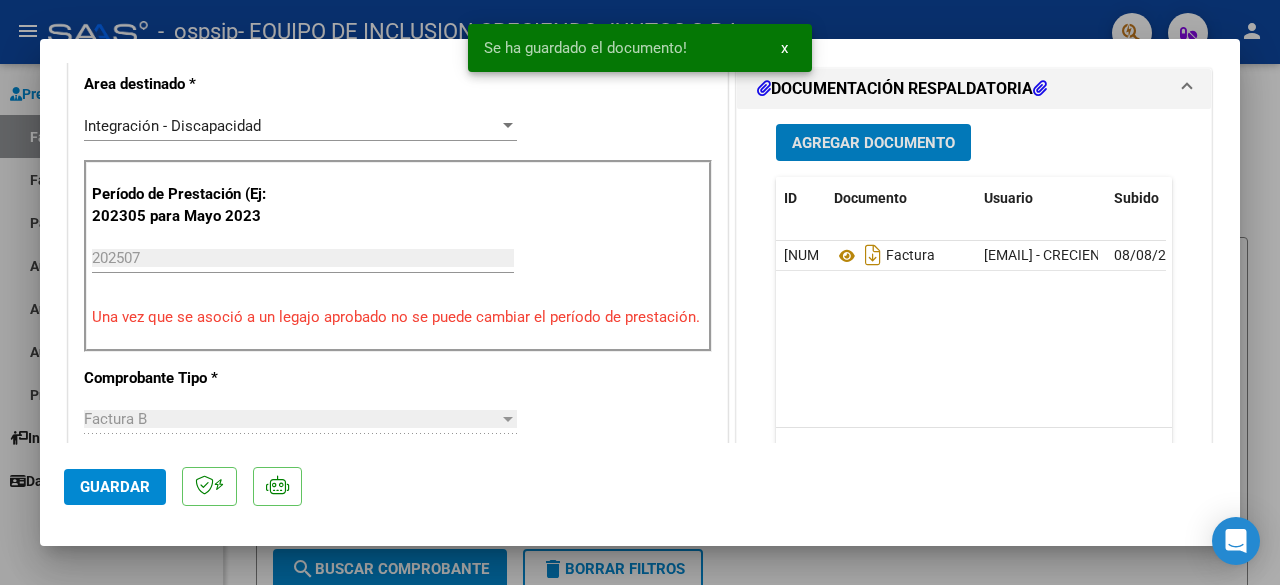 click on "Agregar Documento" at bounding box center (873, 143) 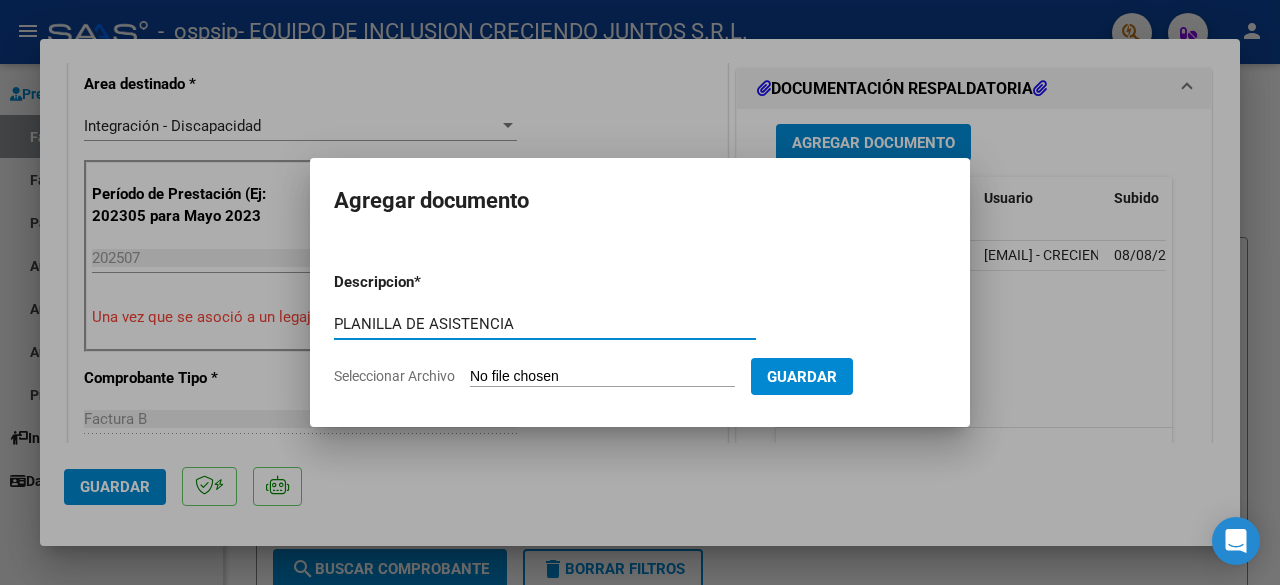 type on "PLANILLA DE ASISTENCIA" 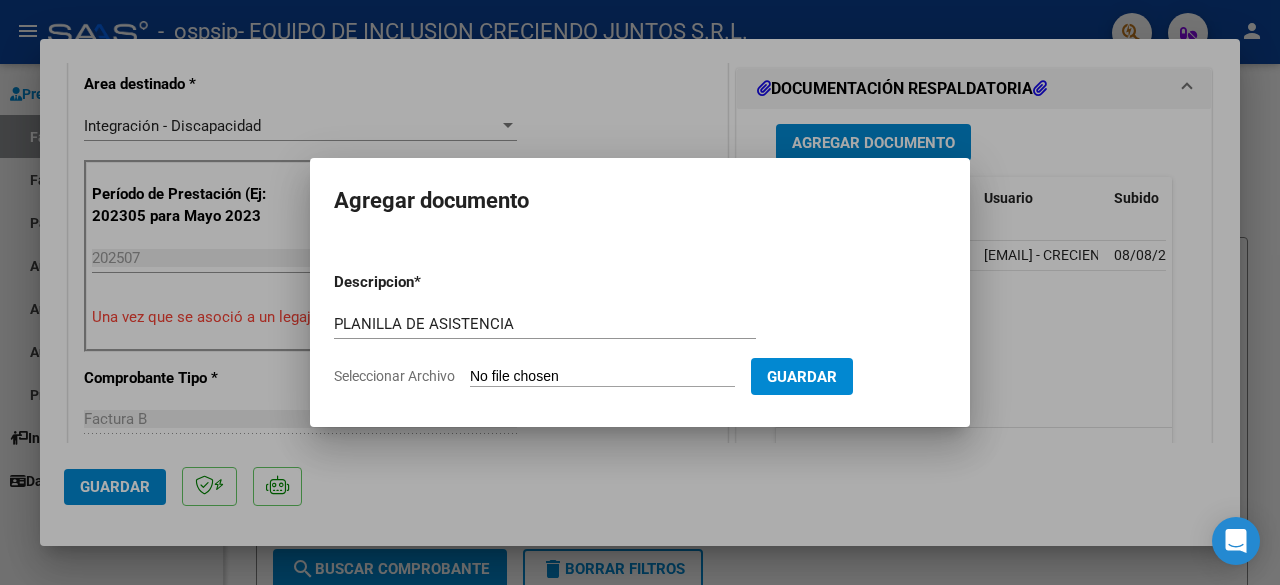 type on "C:\fakepath\[FILENAME] [LAST] [FIRST].pdf" 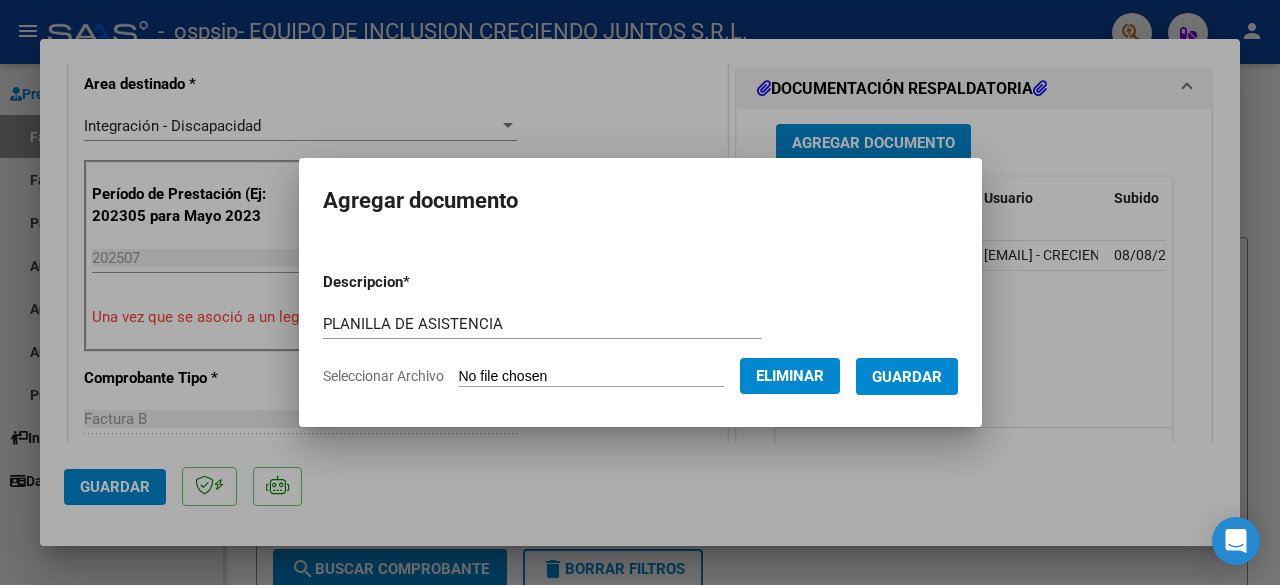 click on "Guardar" at bounding box center (907, 377) 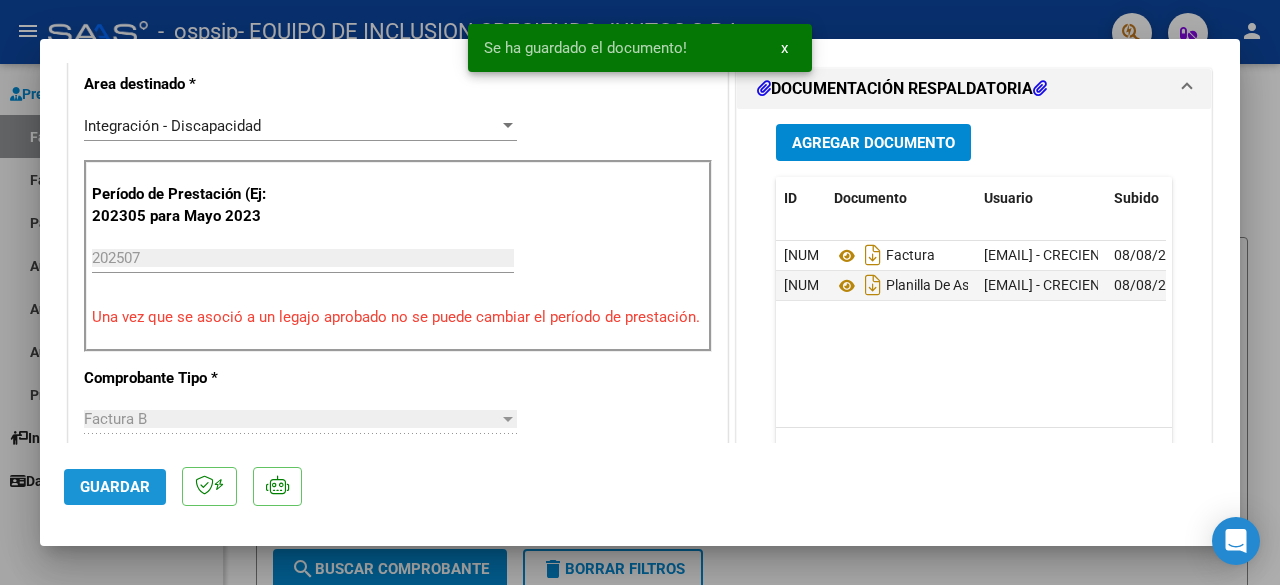 click on "Guardar" 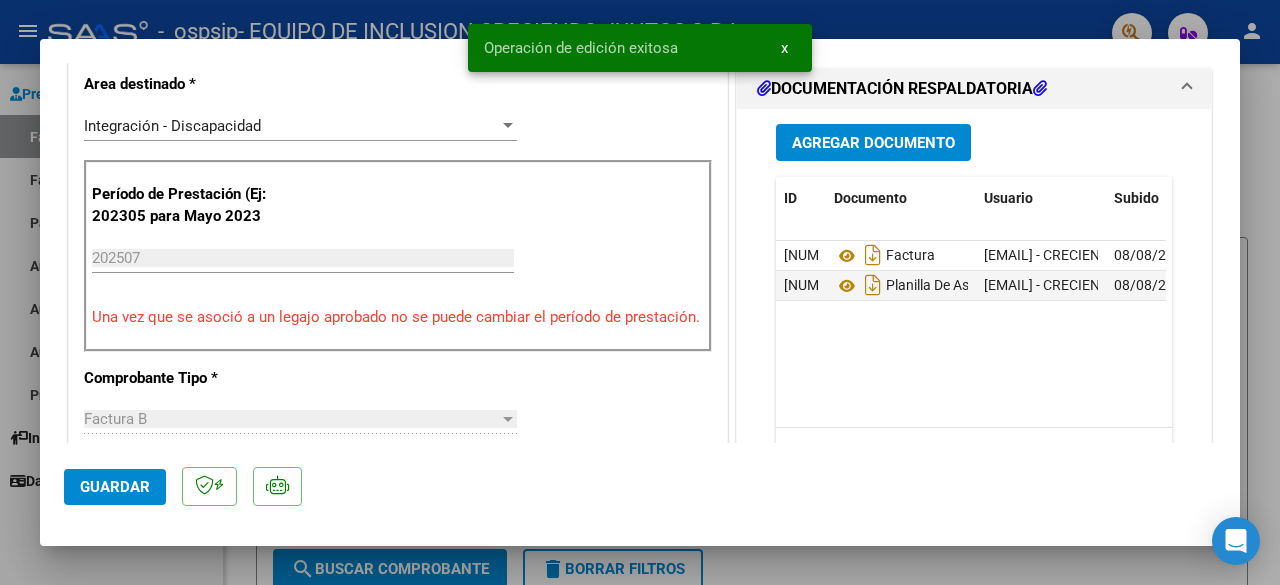 click at bounding box center (640, 292) 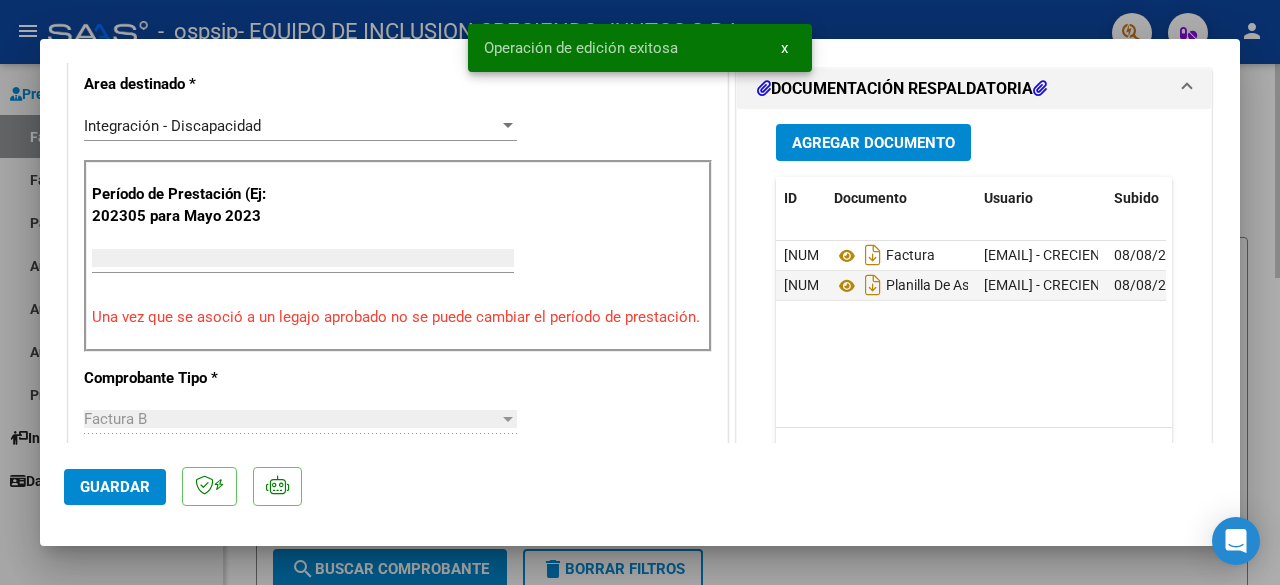 scroll, scrollTop: 0, scrollLeft: 0, axis: both 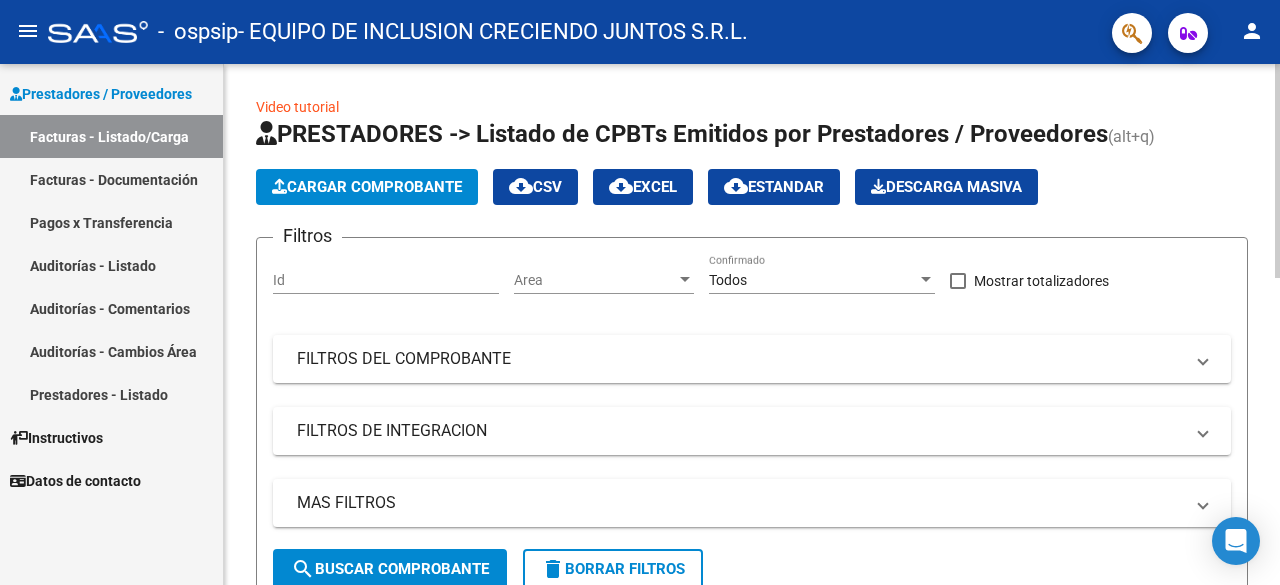 click on "Cargar Comprobante" 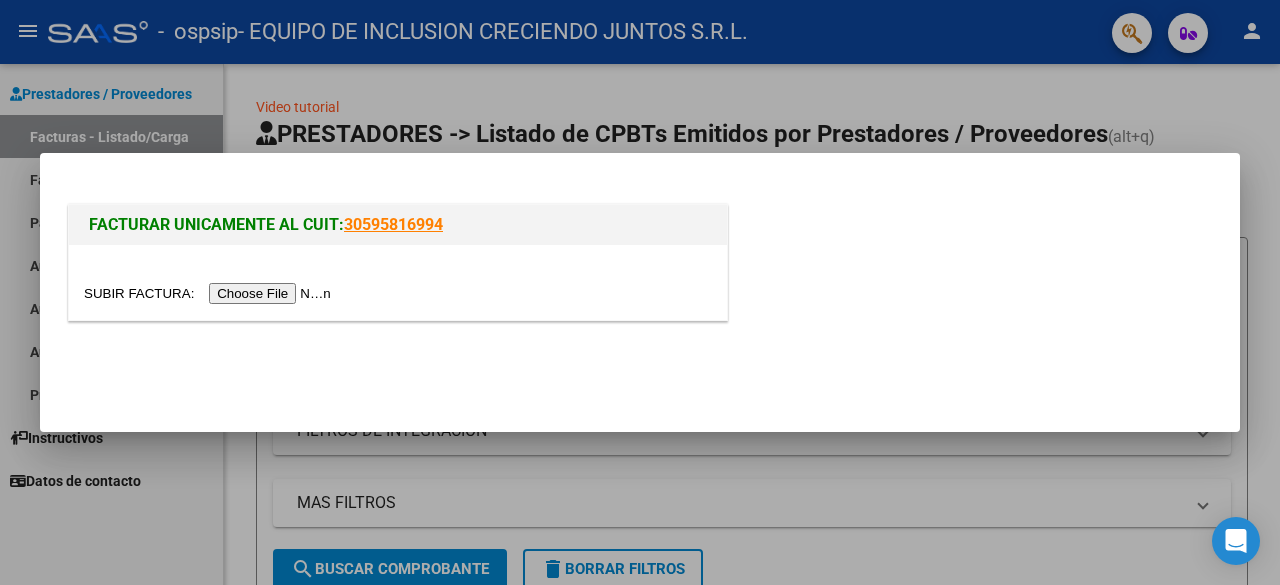 click at bounding box center (210, 293) 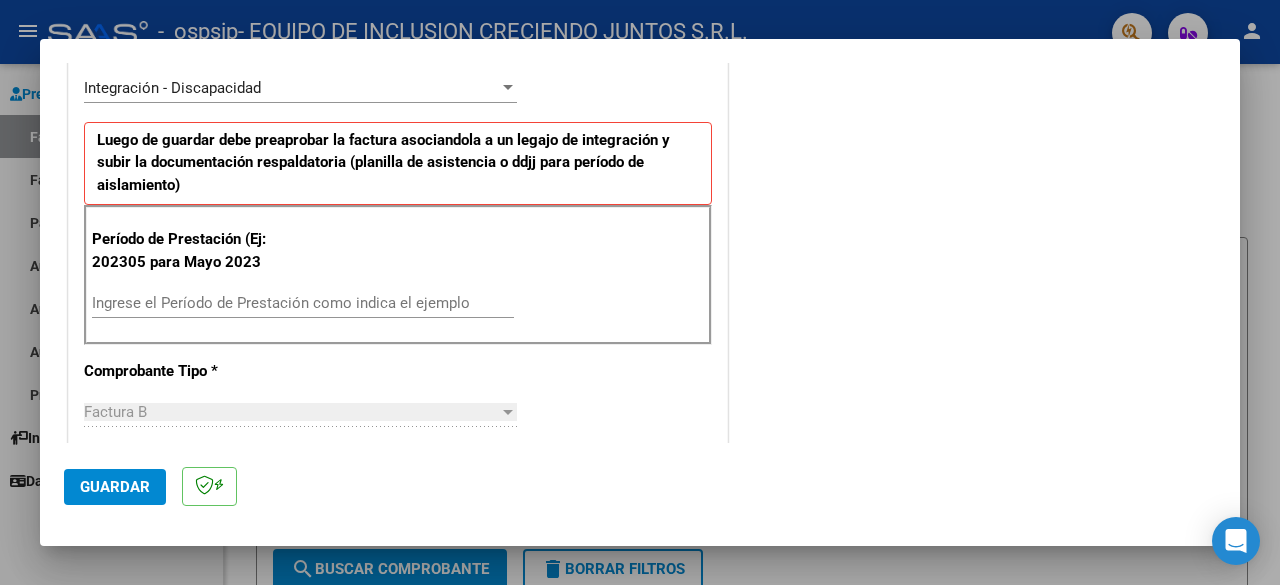 scroll, scrollTop: 500, scrollLeft: 0, axis: vertical 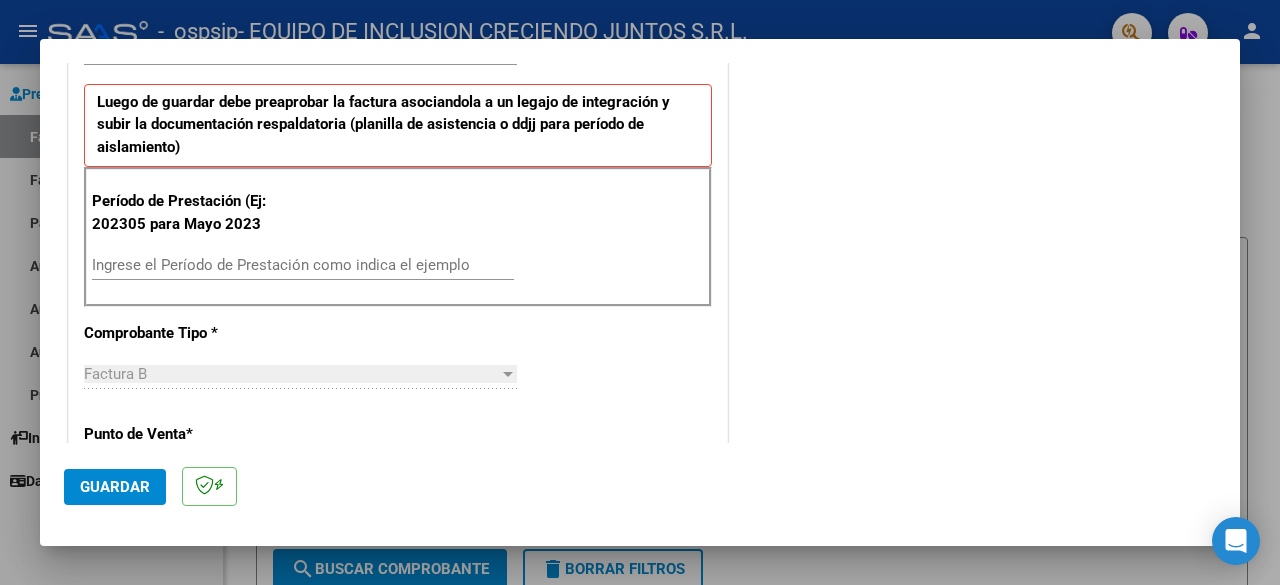 click on "Ingrese el Período de Prestación como indica el ejemplo" at bounding box center [303, 265] 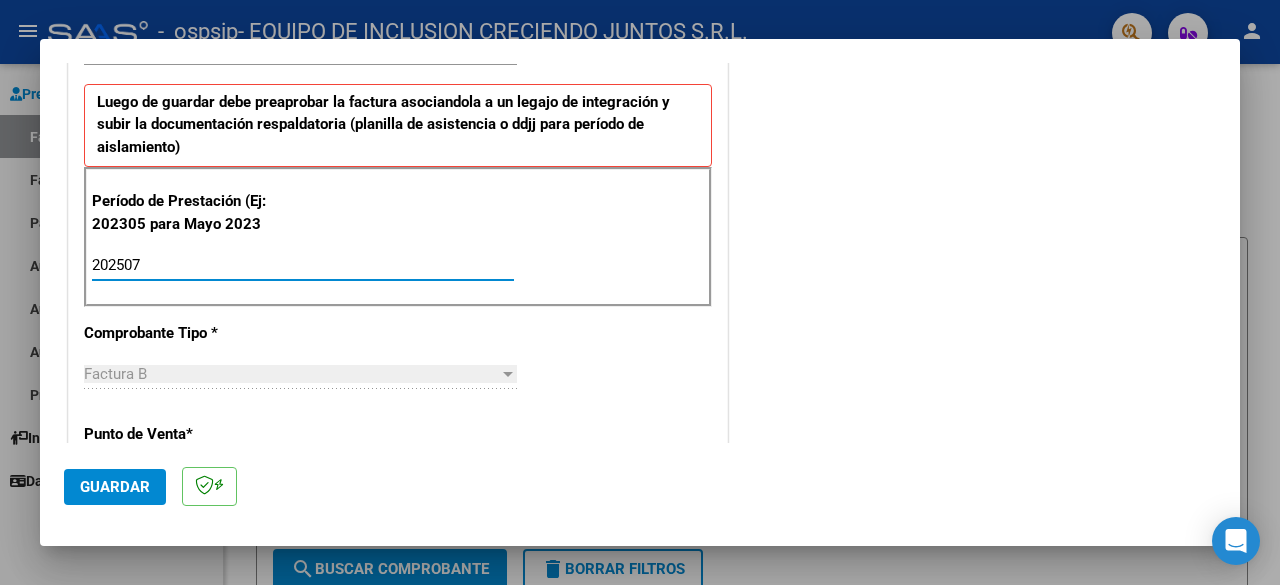 type on "202507" 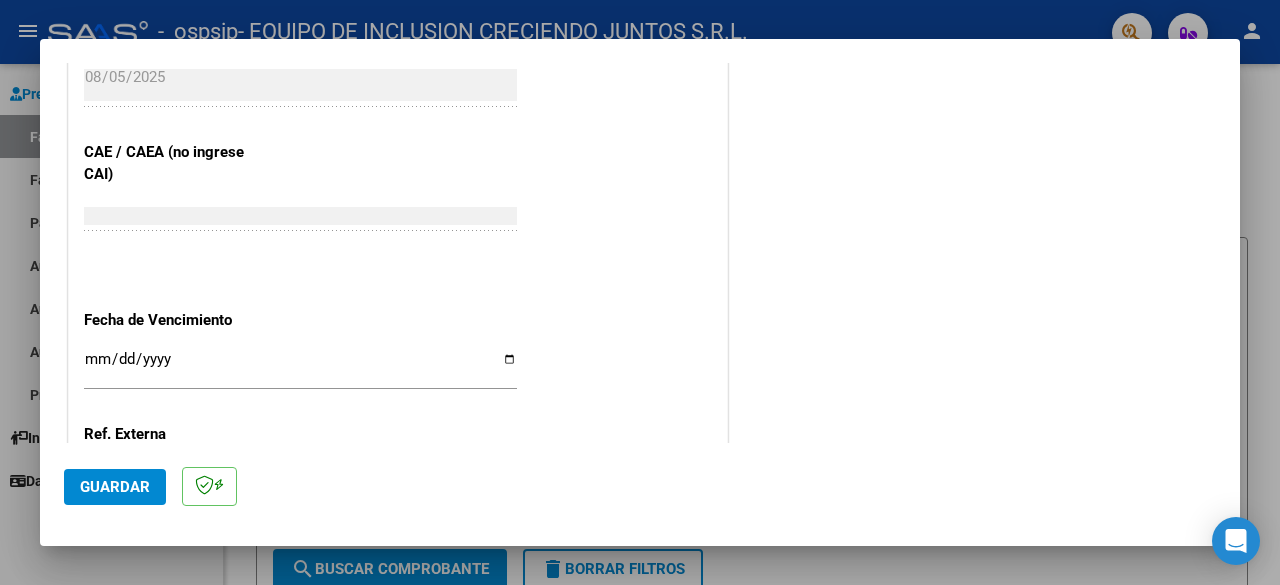 scroll, scrollTop: 1300, scrollLeft: 0, axis: vertical 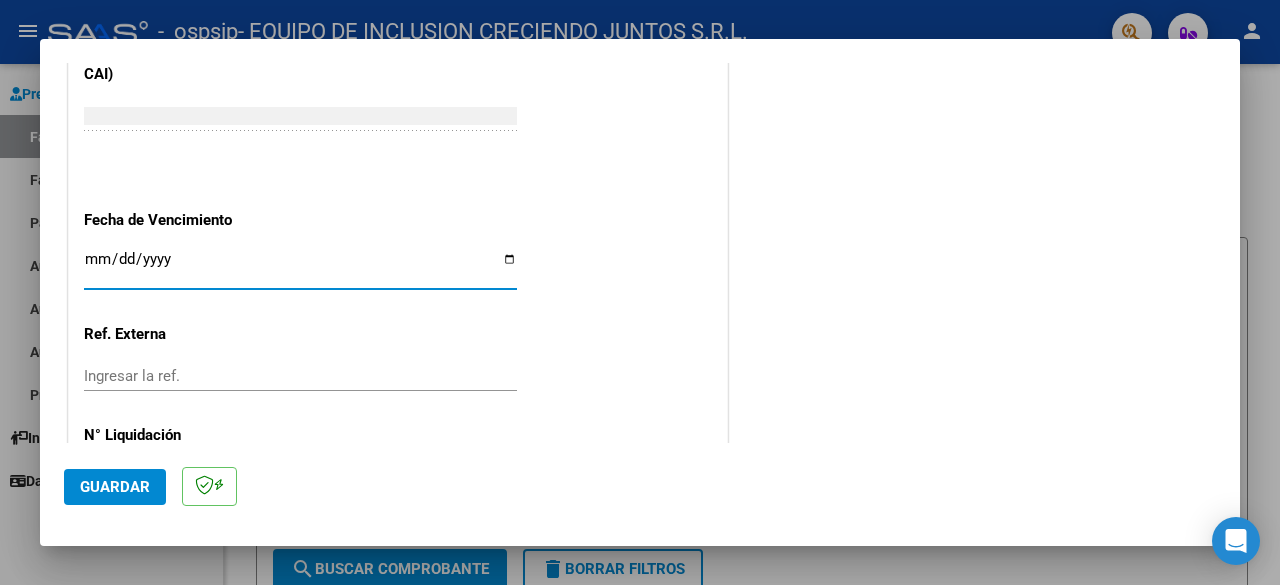 click on "Ingresar la fecha" at bounding box center [300, 267] 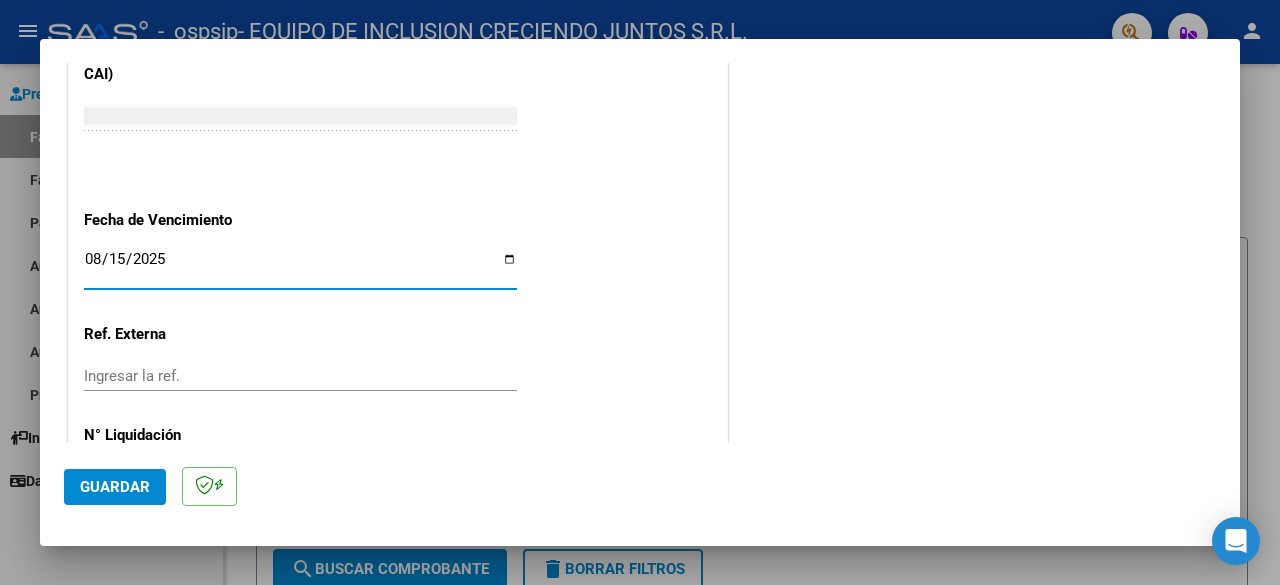 scroll, scrollTop: 1382, scrollLeft: 0, axis: vertical 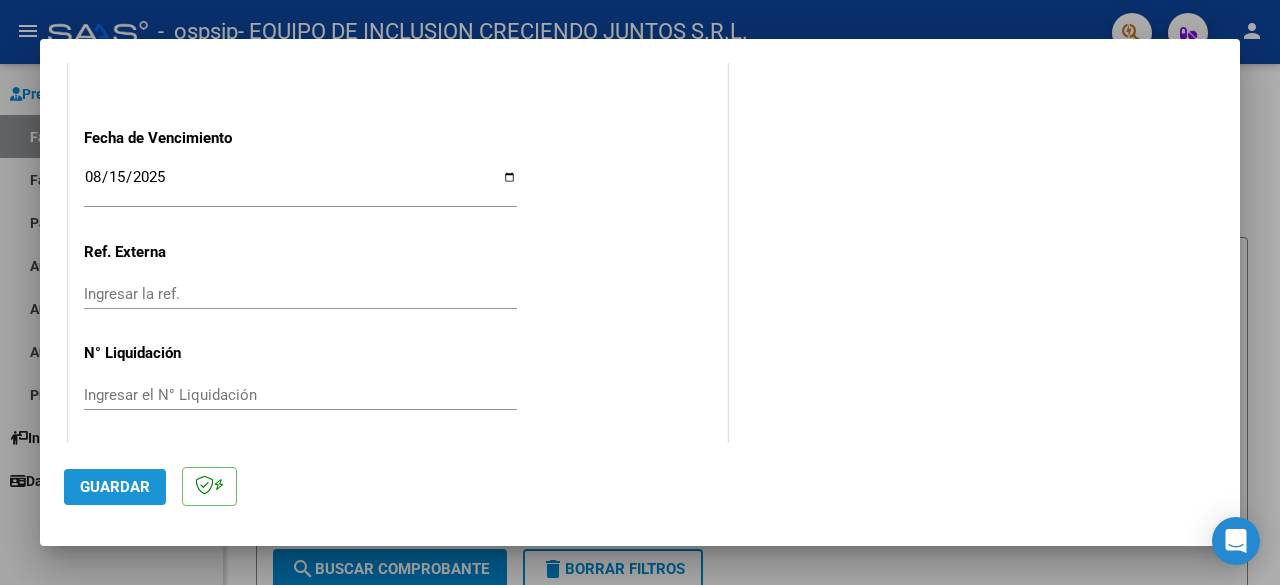 click on "Guardar" 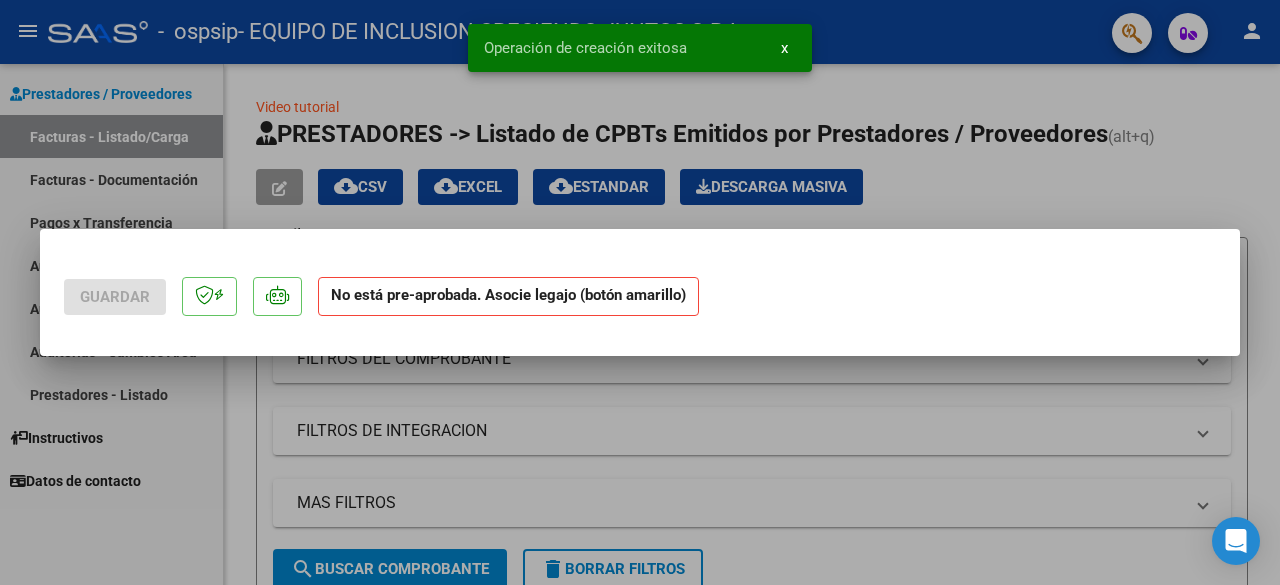 scroll, scrollTop: 0, scrollLeft: 0, axis: both 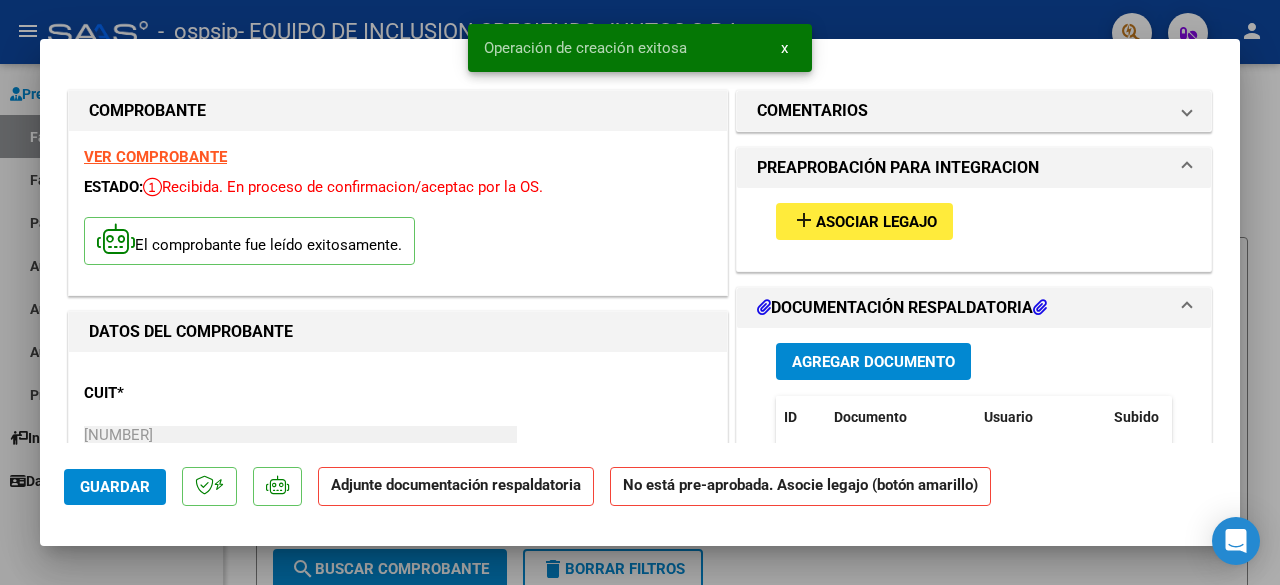 click on "Asociar Legajo" at bounding box center [876, 222] 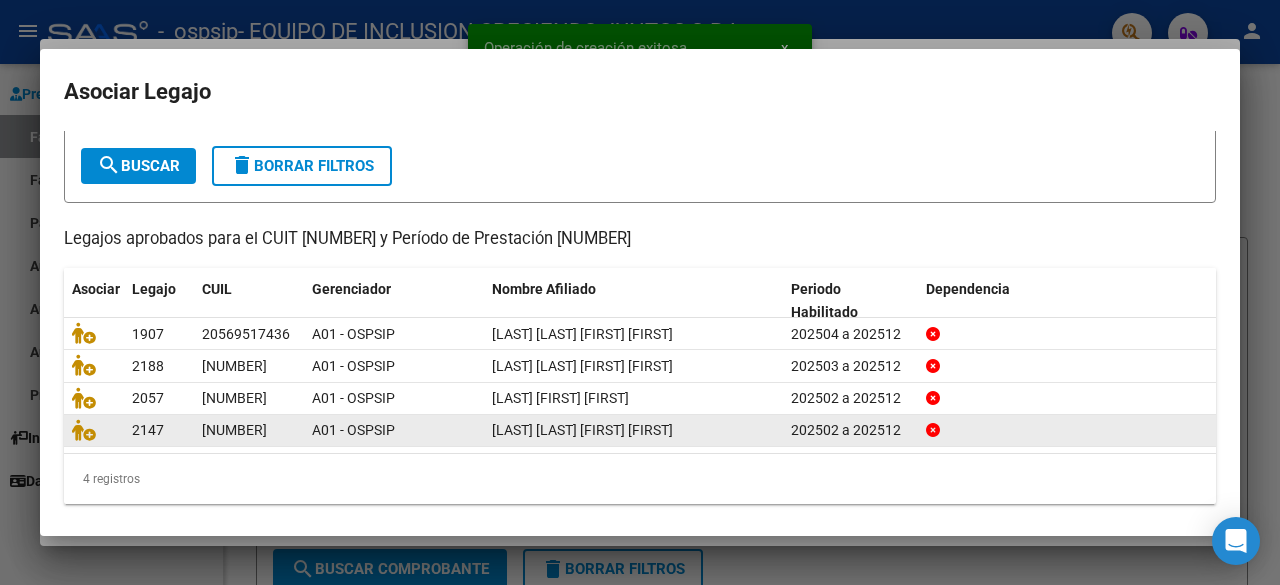 scroll, scrollTop: 104, scrollLeft: 0, axis: vertical 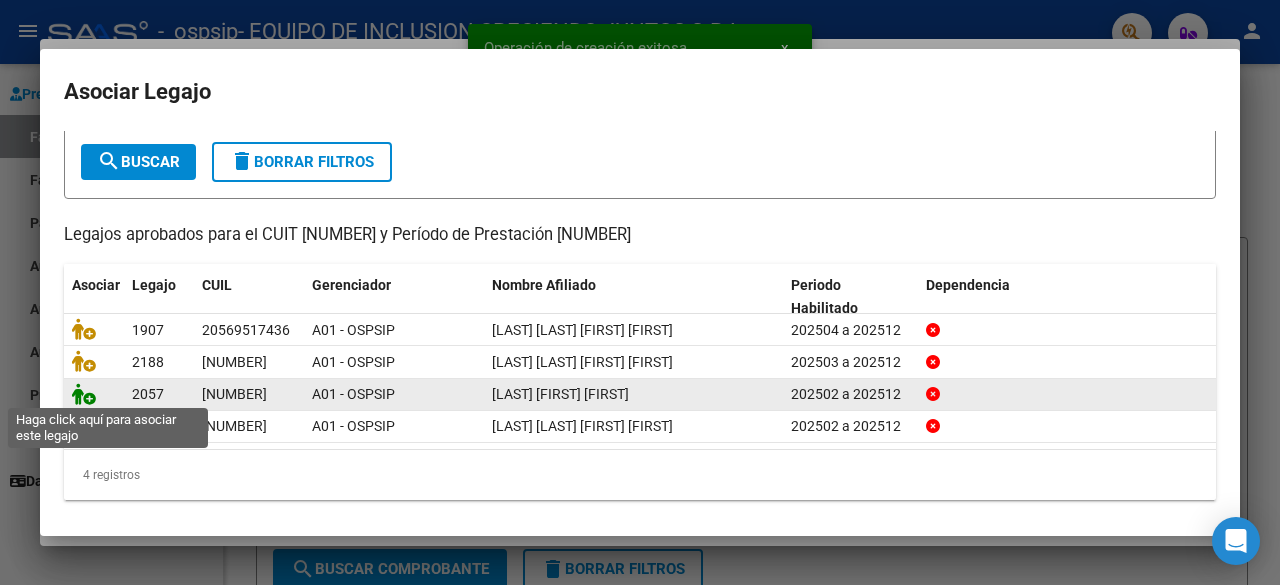 click 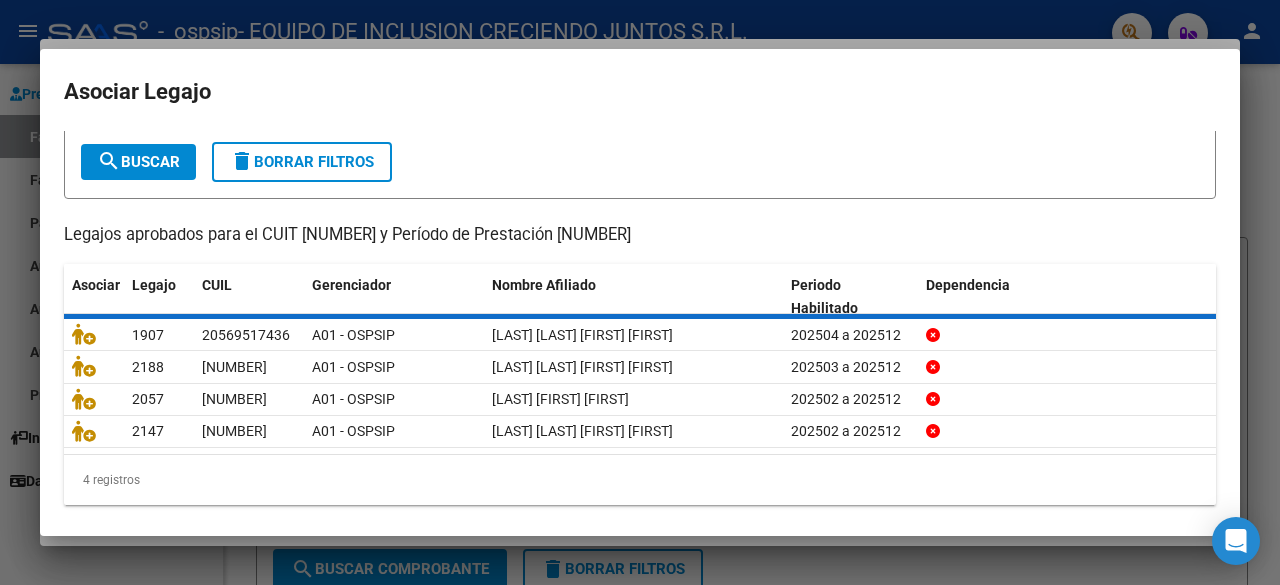 scroll, scrollTop: 118, scrollLeft: 0, axis: vertical 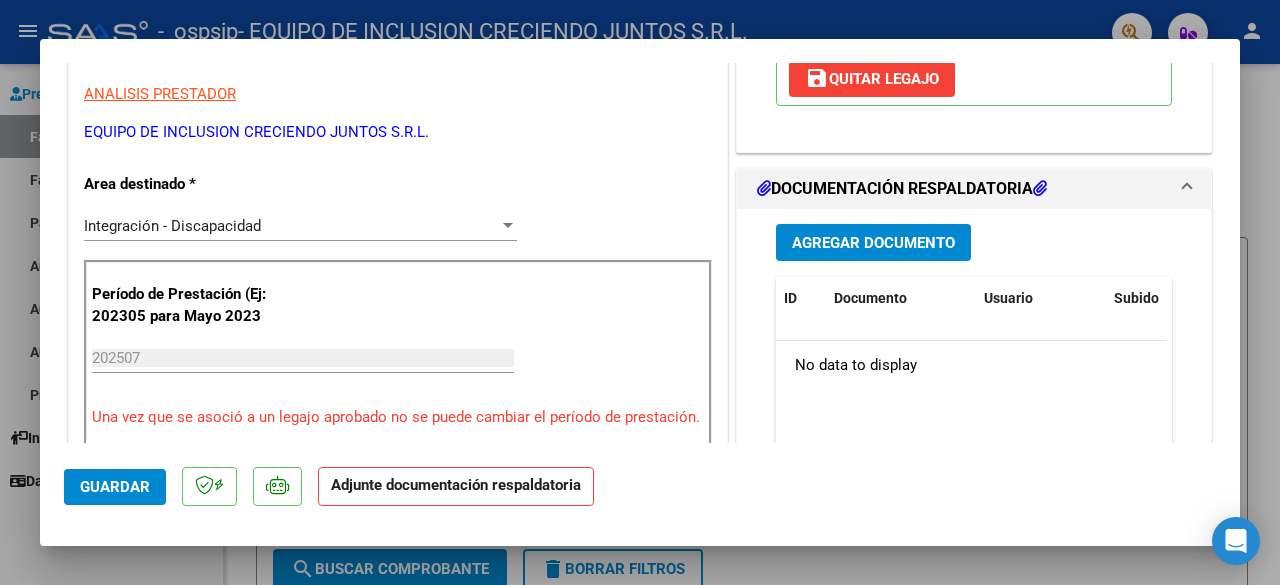 click on "Agregar Documento" at bounding box center (873, 243) 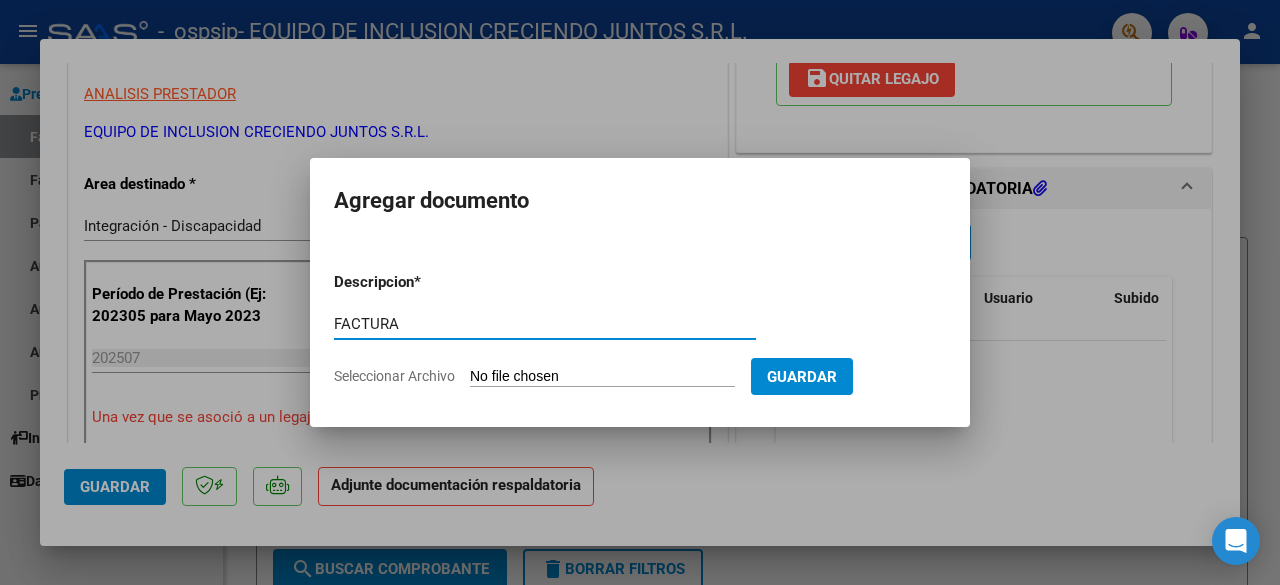 type on "FACTURA" 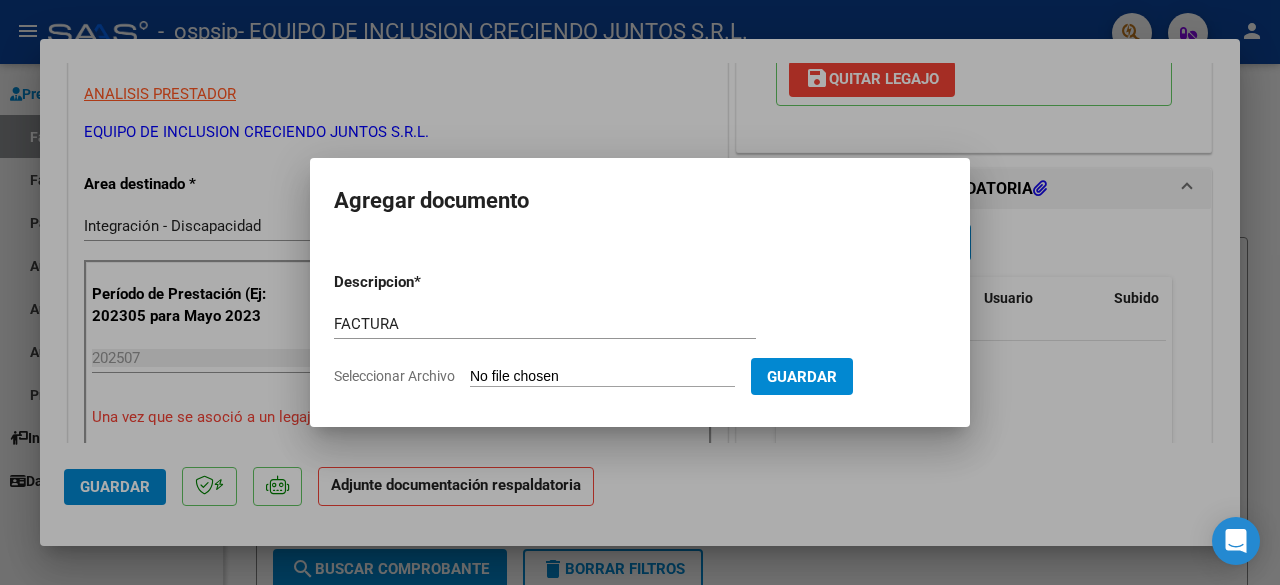click on "Seleccionar Archivo" at bounding box center (602, 377) 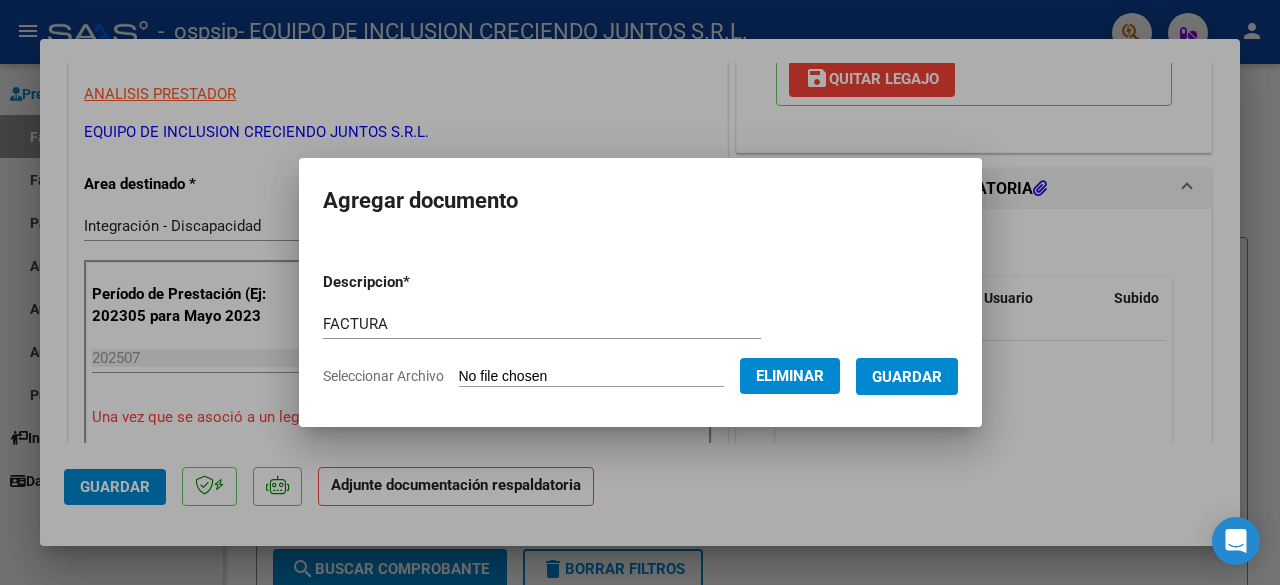 click on "Guardar" at bounding box center [907, 377] 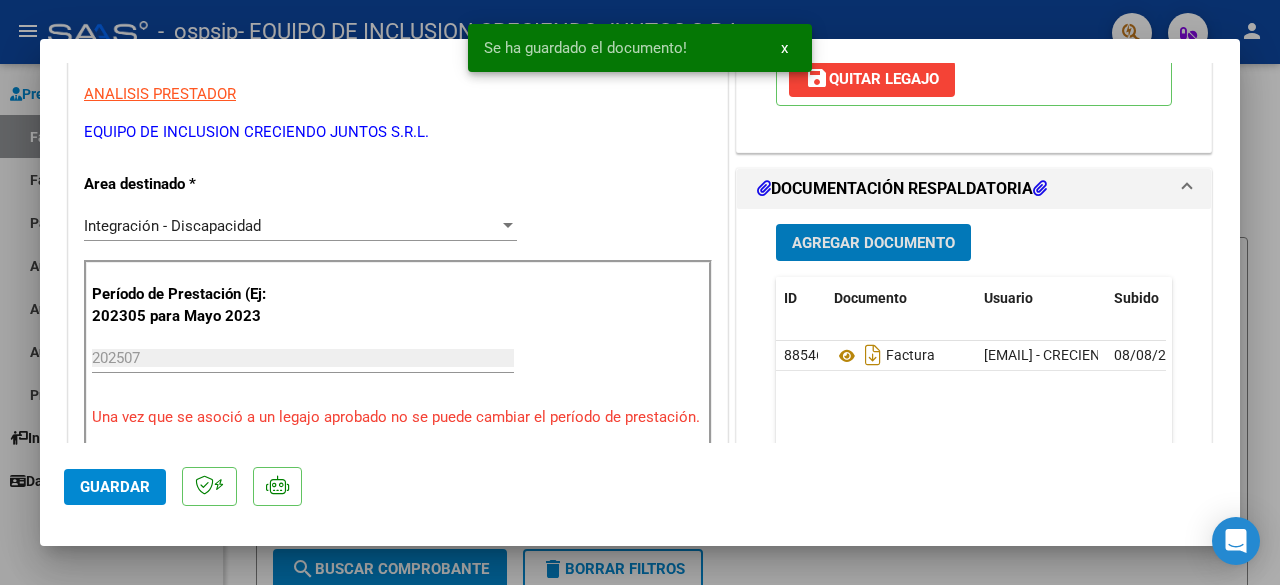 click on "Agregar Documento" at bounding box center (873, 243) 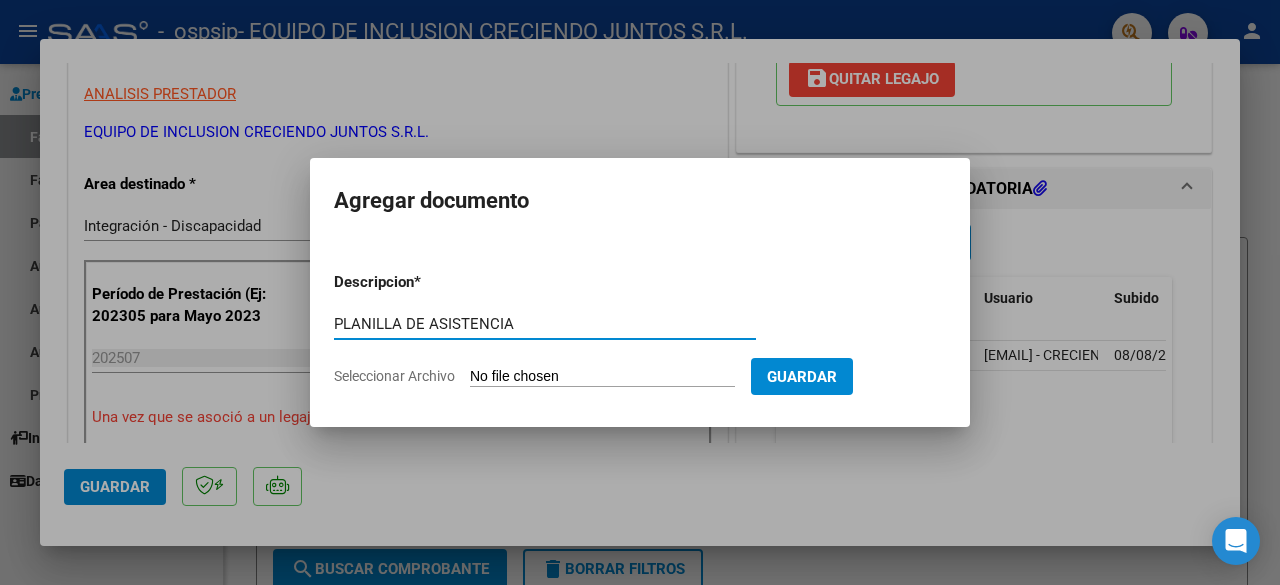 type on "PLANILLA DE ASISTENCIA" 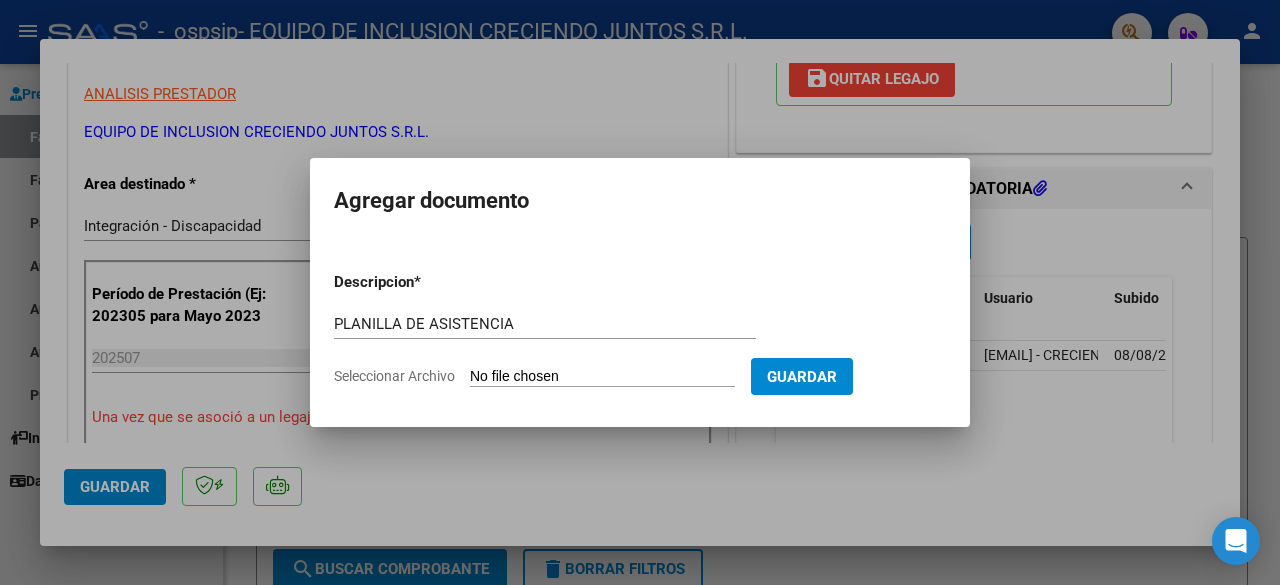 click on "Seleccionar Archivo" at bounding box center (602, 377) 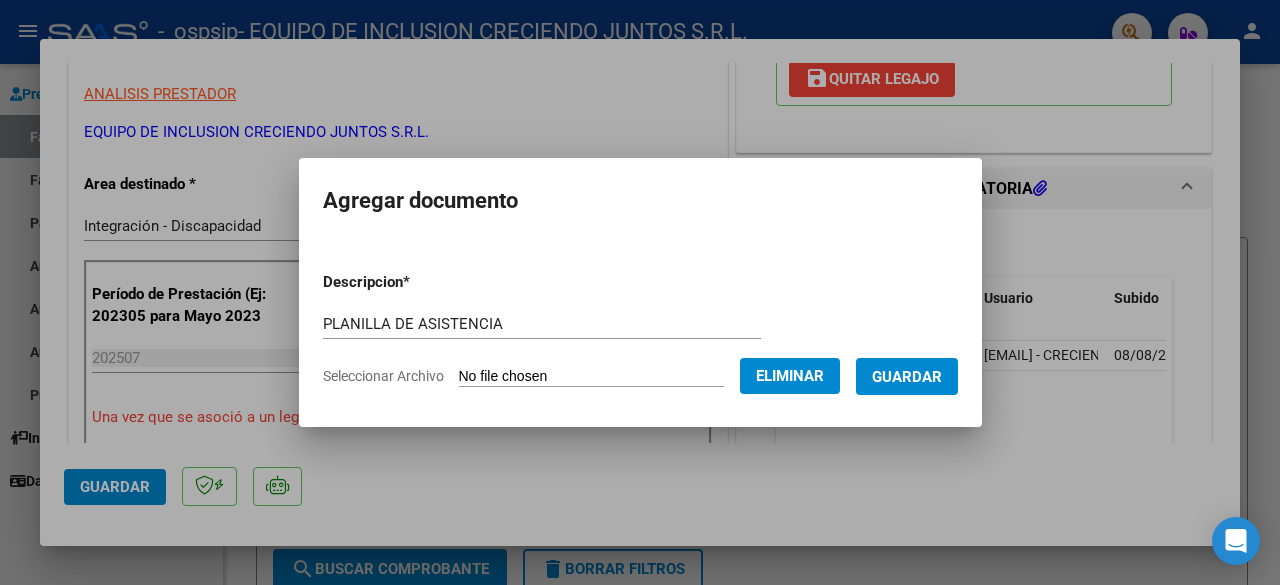 click on "Guardar" at bounding box center (907, 377) 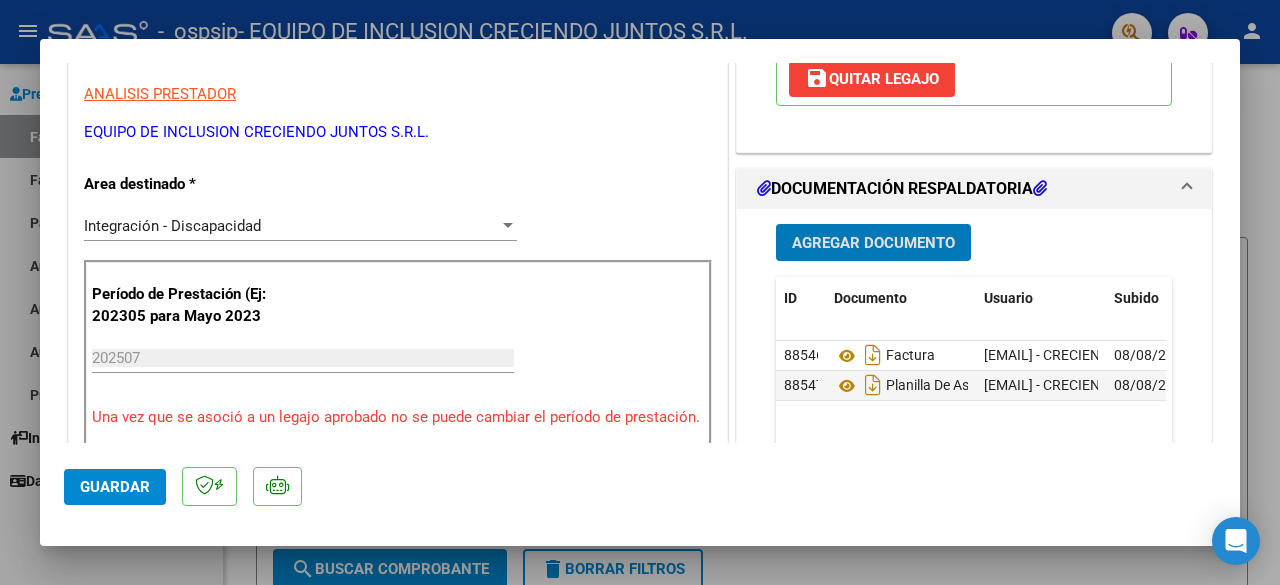 click on "Guardar" 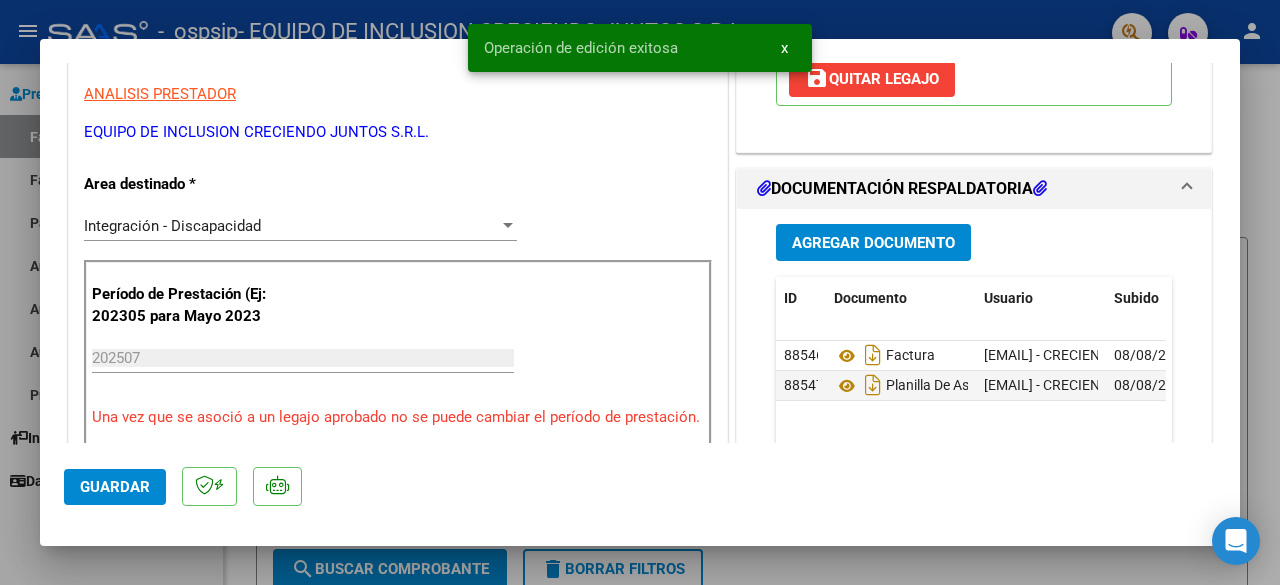click at bounding box center [640, 292] 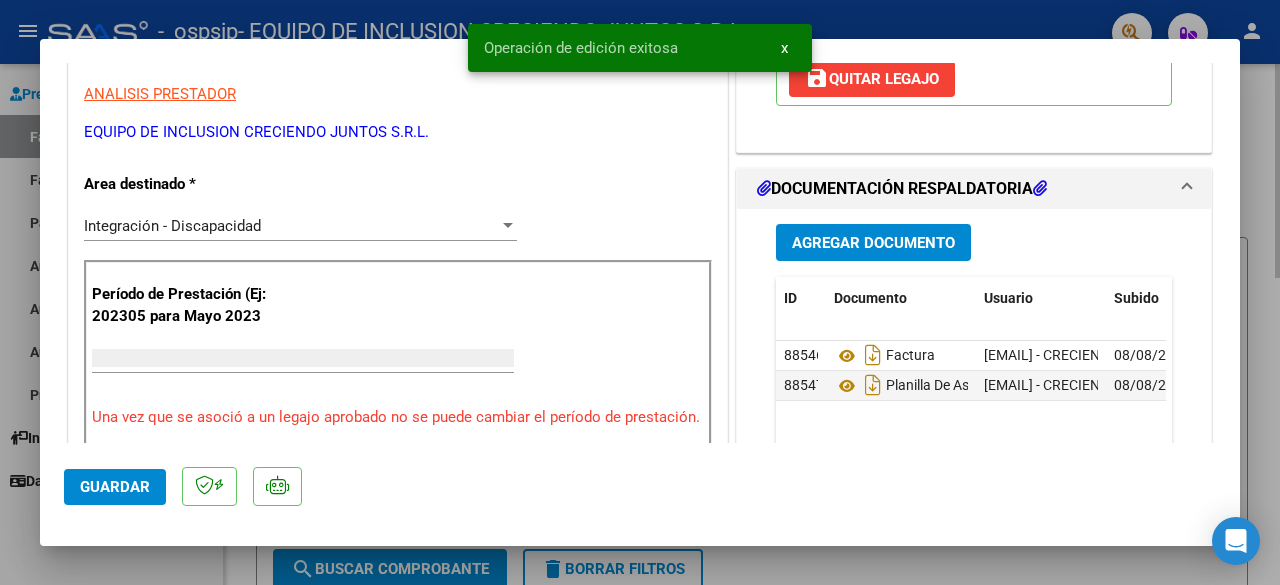 scroll, scrollTop: 340, scrollLeft: 0, axis: vertical 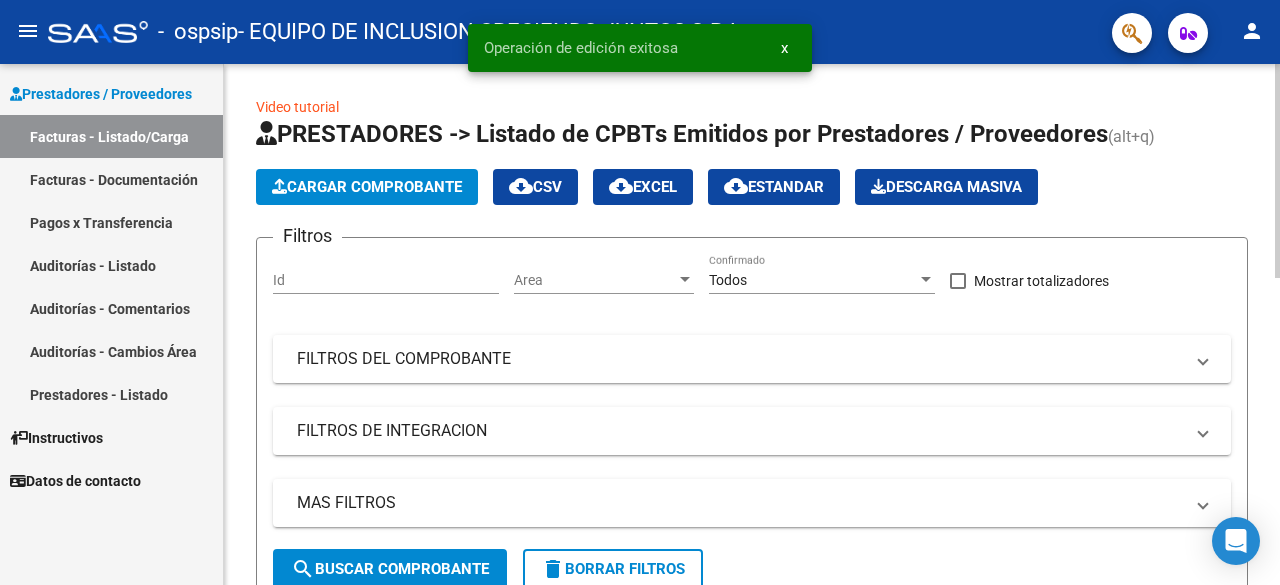 click on "Cargar Comprobante" 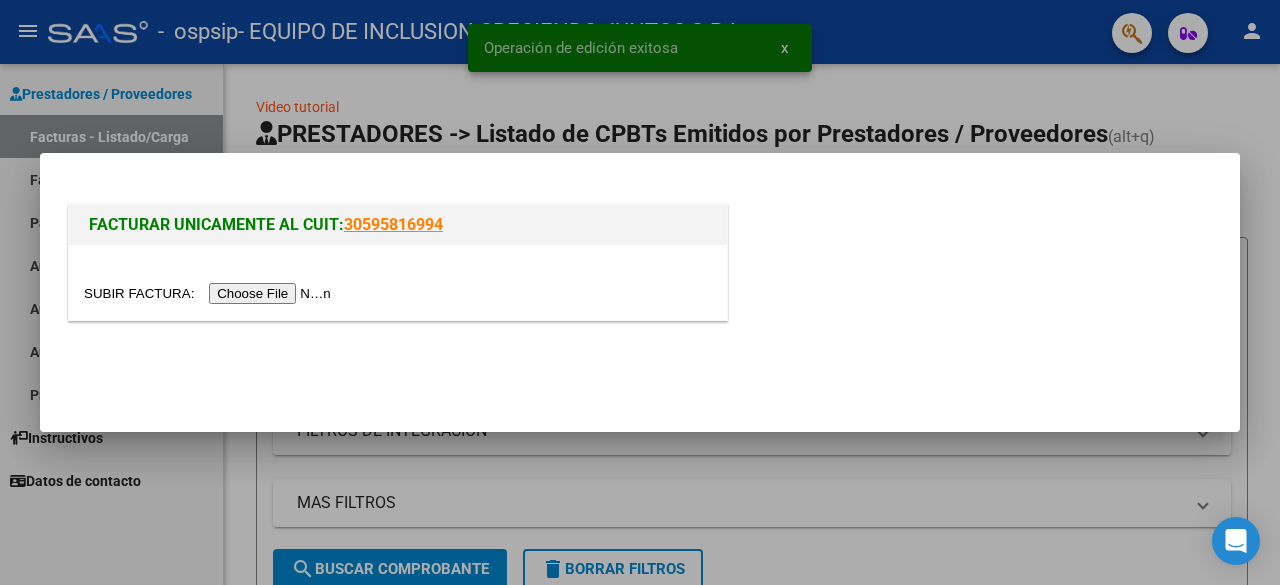 click at bounding box center [210, 293] 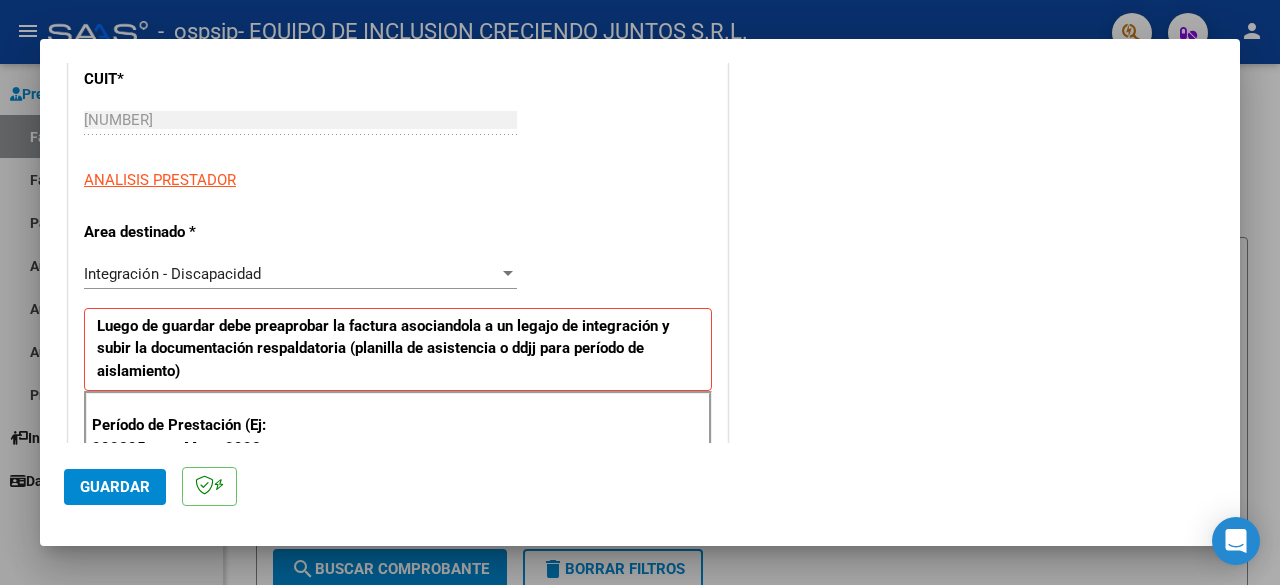 scroll, scrollTop: 400, scrollLeft: 0, axis: vertical 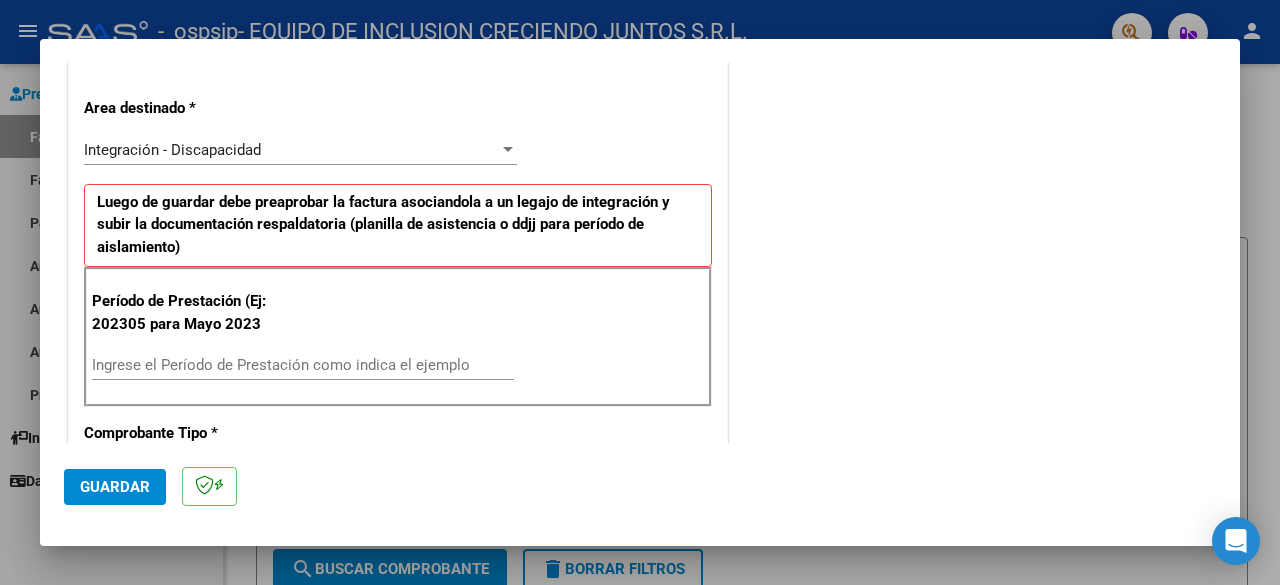 click on "Ingrese el Período de Prestación como indica el ejemplo" at bounding box center (303, 365) 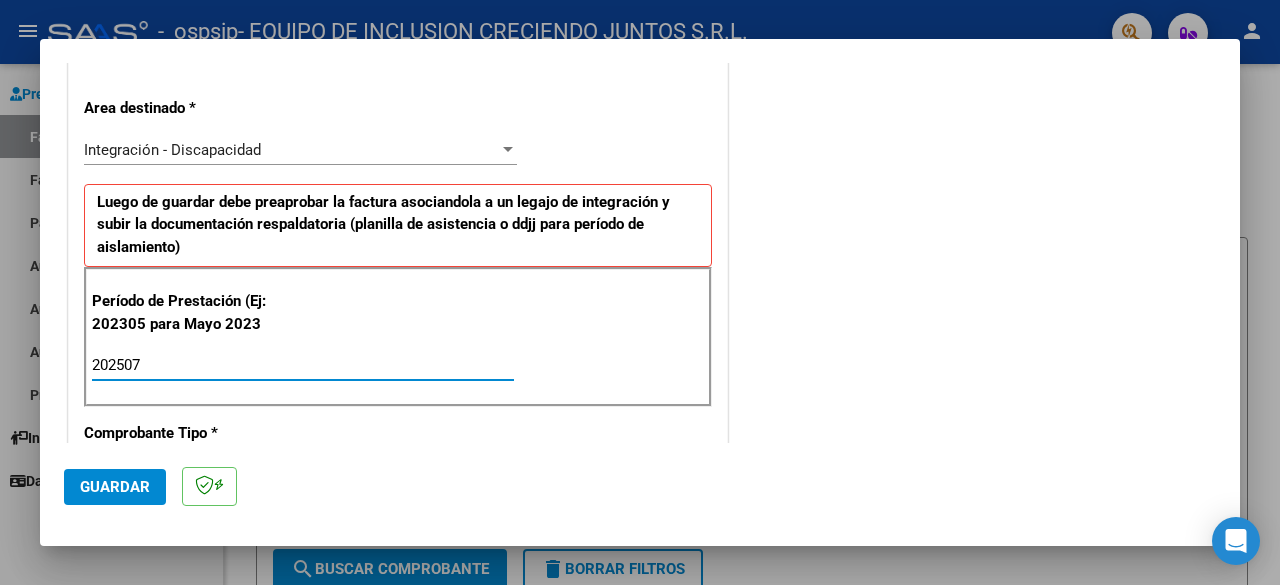 type on "202507" 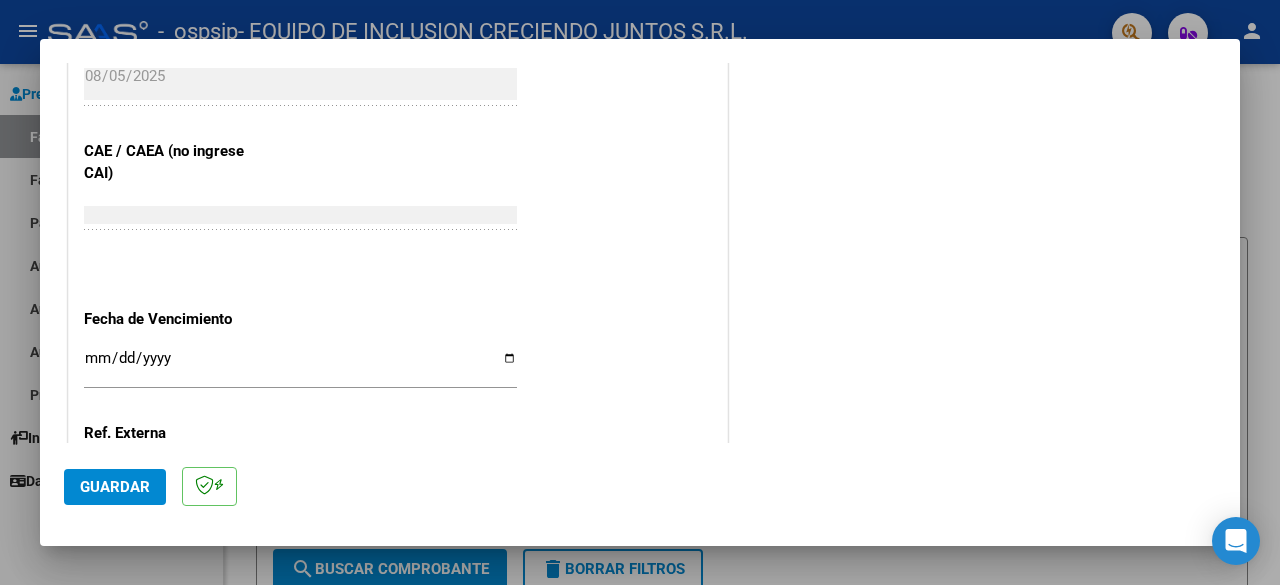 scroll, scrollTop: 1300, scrollLeft: 0, axis: vertical 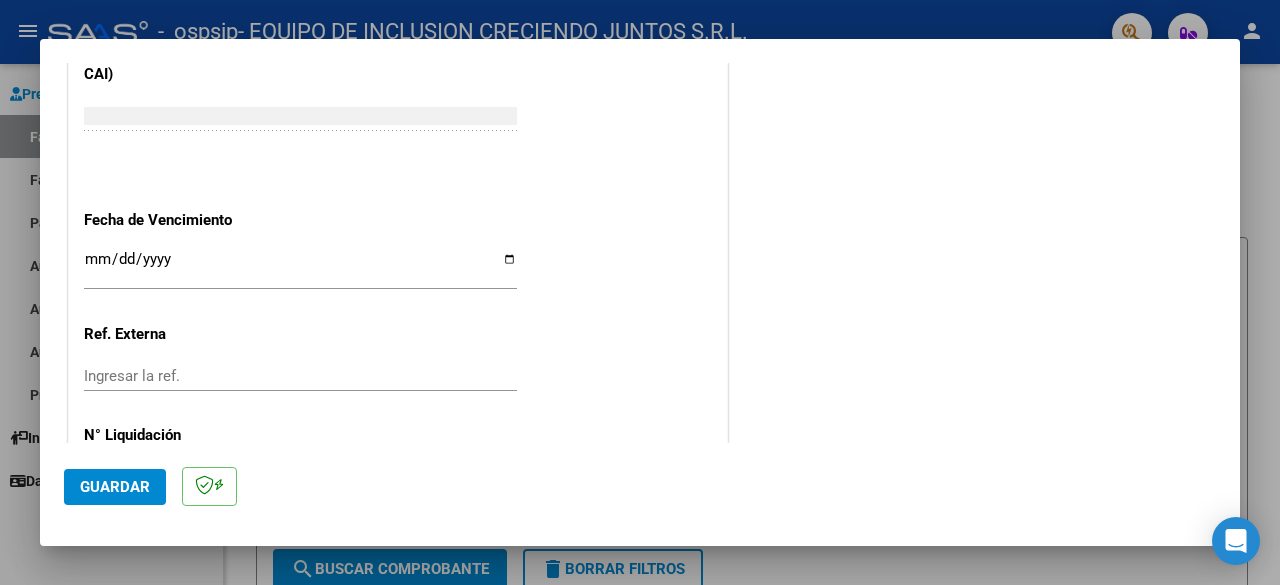 click on "Ingresar la fecha" at bounding box center (300, 267) 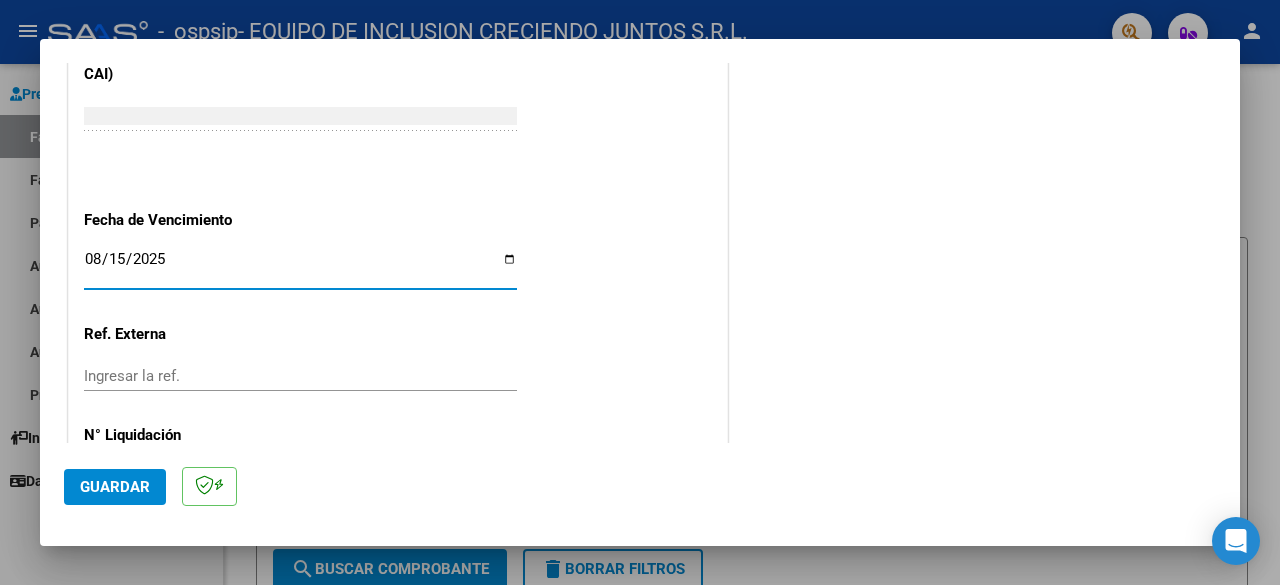 type on "2025-08-15" 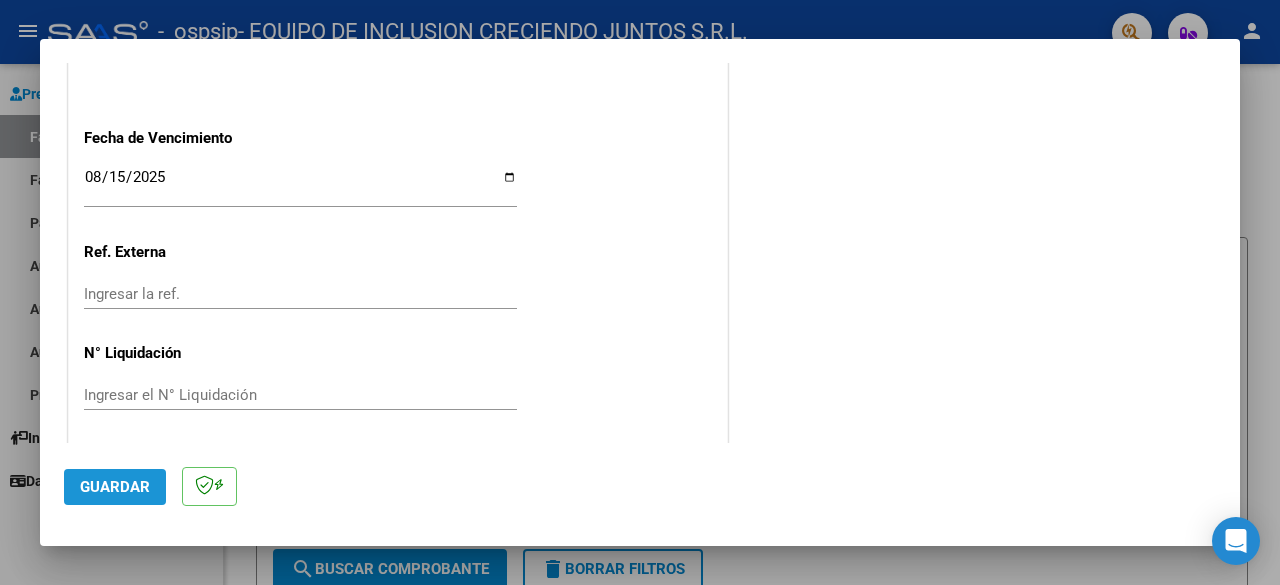 click on "Guardar" 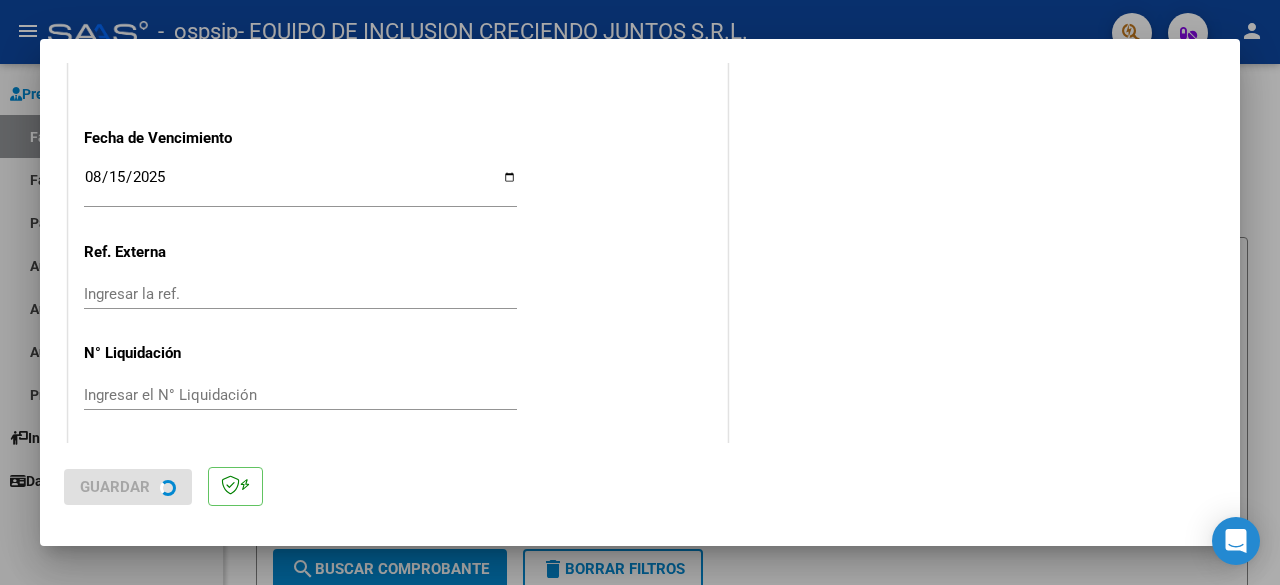 scroll, scrollTop: 0, scrollLeft: 0, axis: both 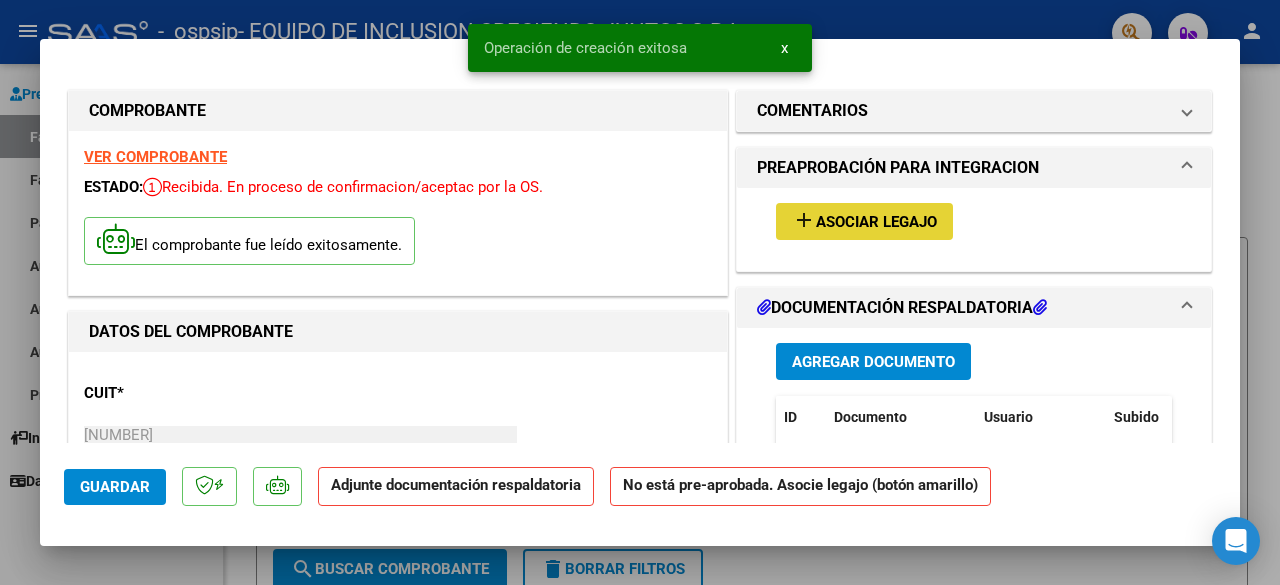 click on "Asociar Legajo" at bounding box center (876, 222) 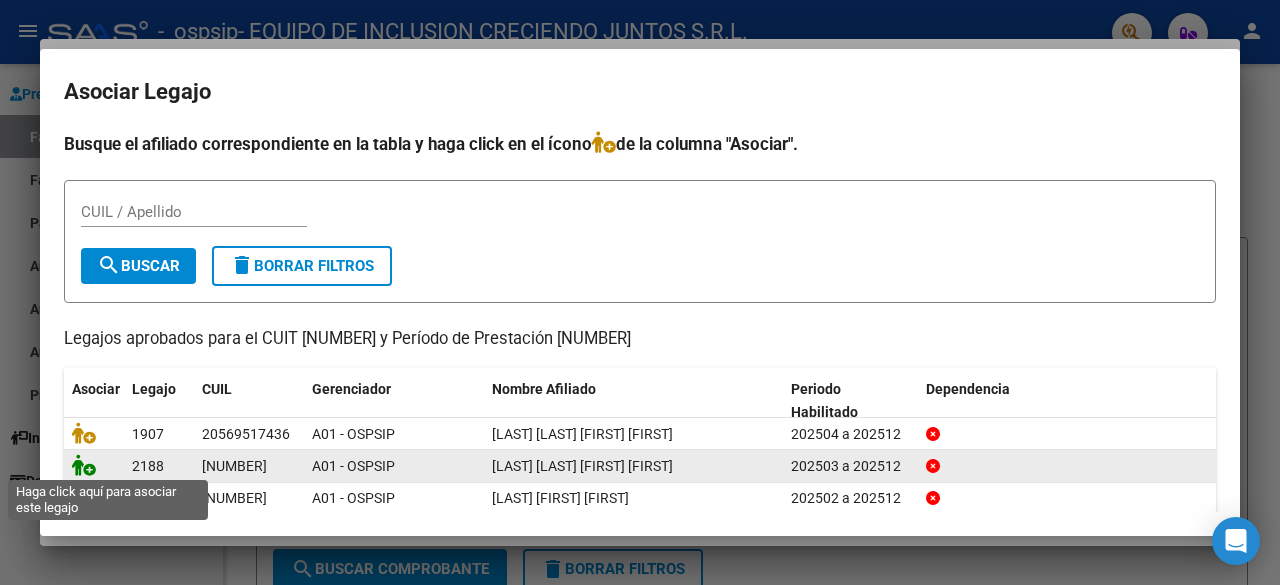 click 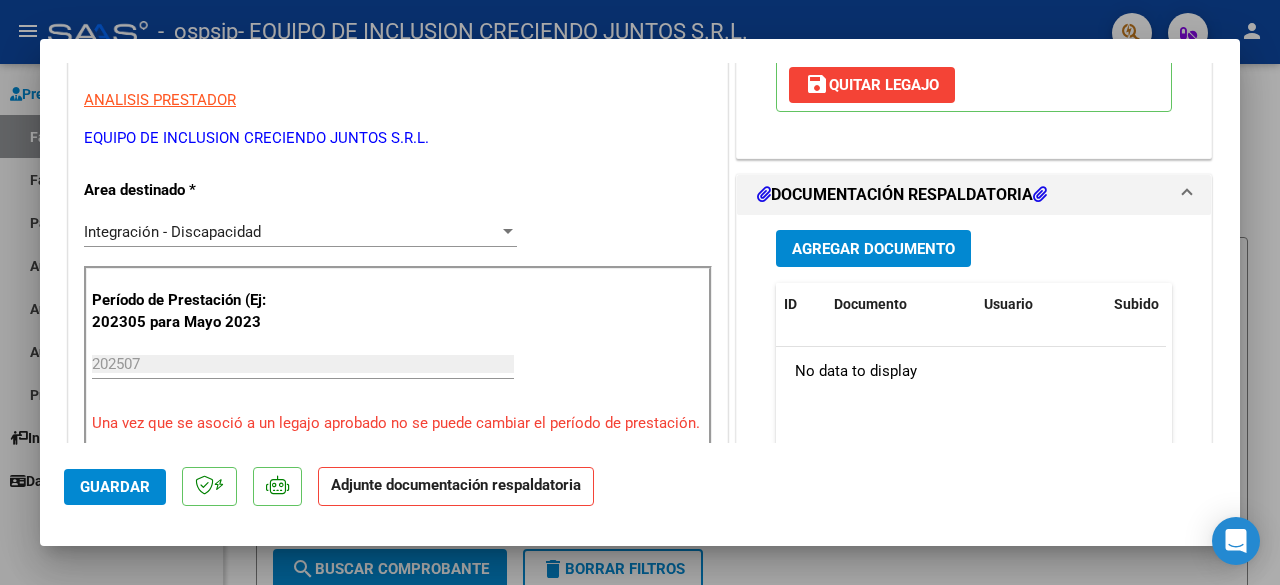 scroll, scrollTop: 400, scrollLeft: 0, axis: vertical 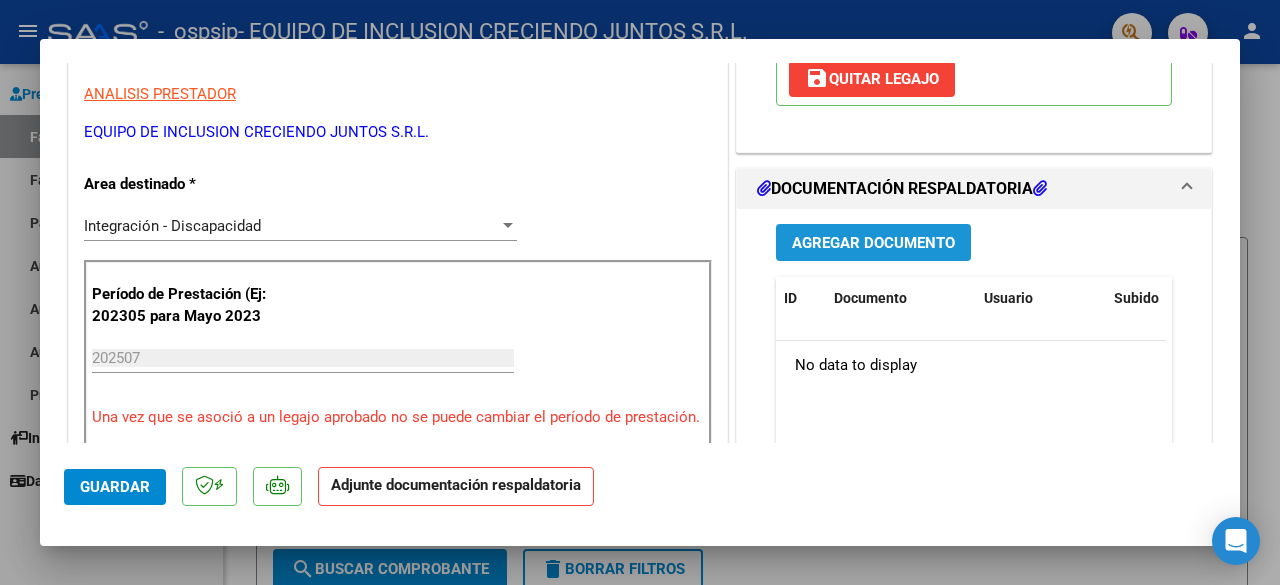 click on "Agregar Documento" at bounding box center (873, 243) 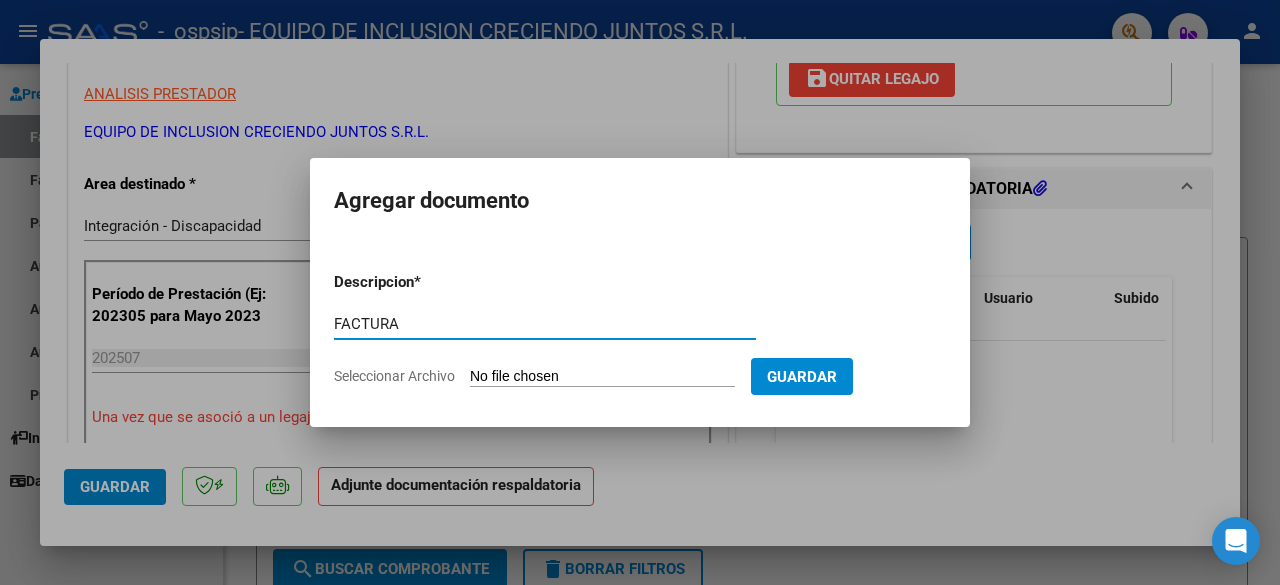 type on "FACTURA" 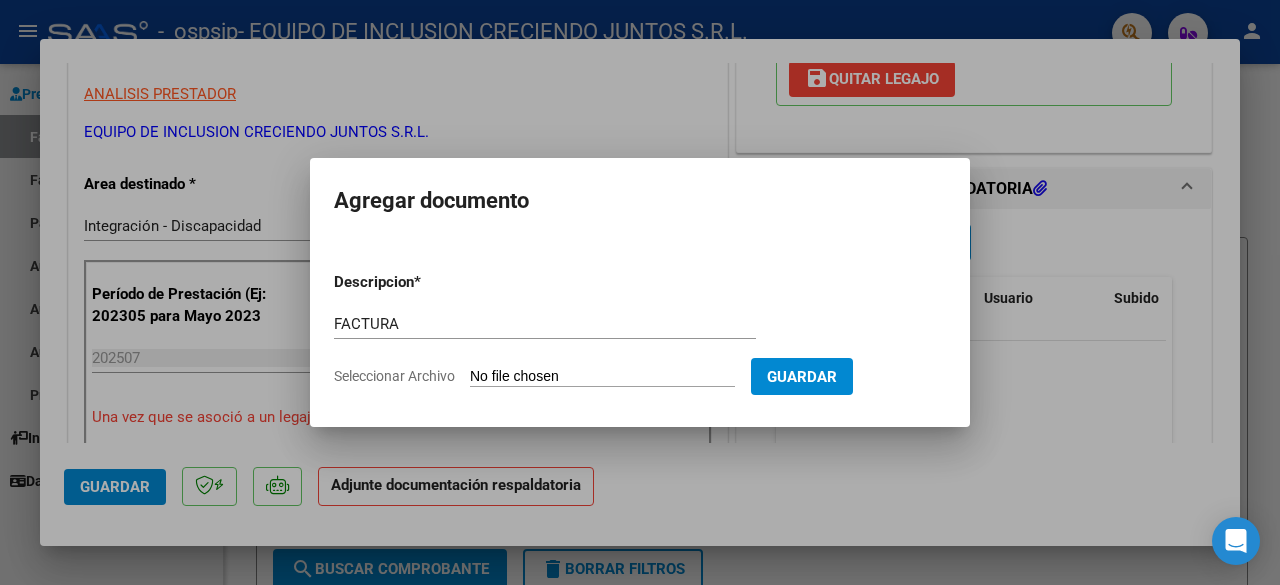 click on "Seleccionar Archivo" at bounding box center [602, 377] 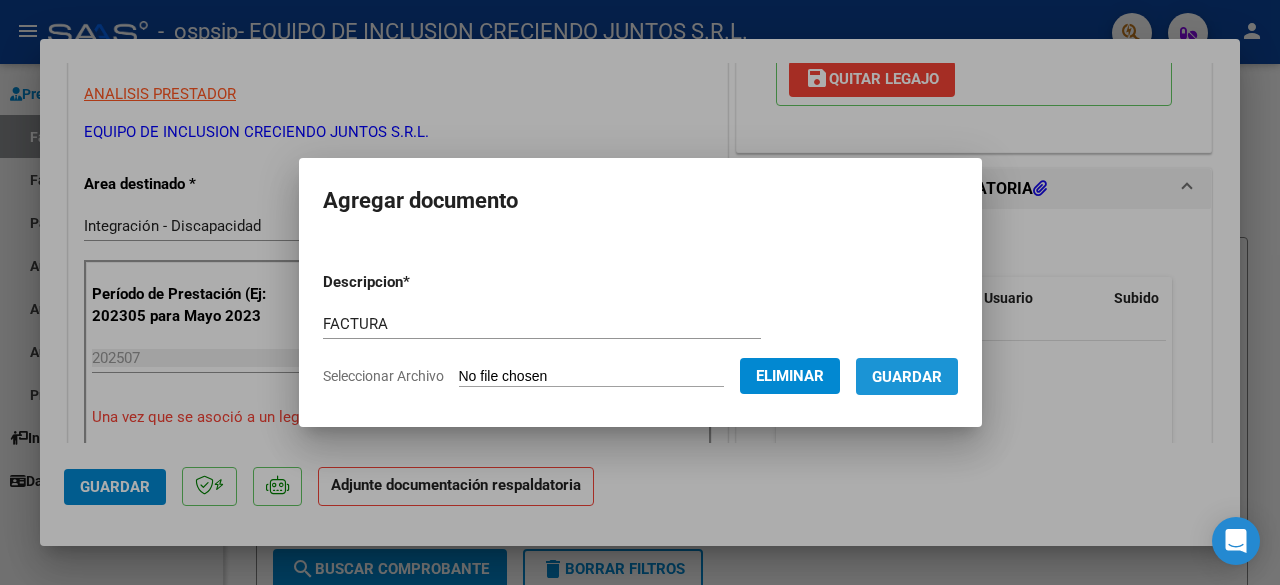 click on "Guardar" at bounding box center (907, 377) 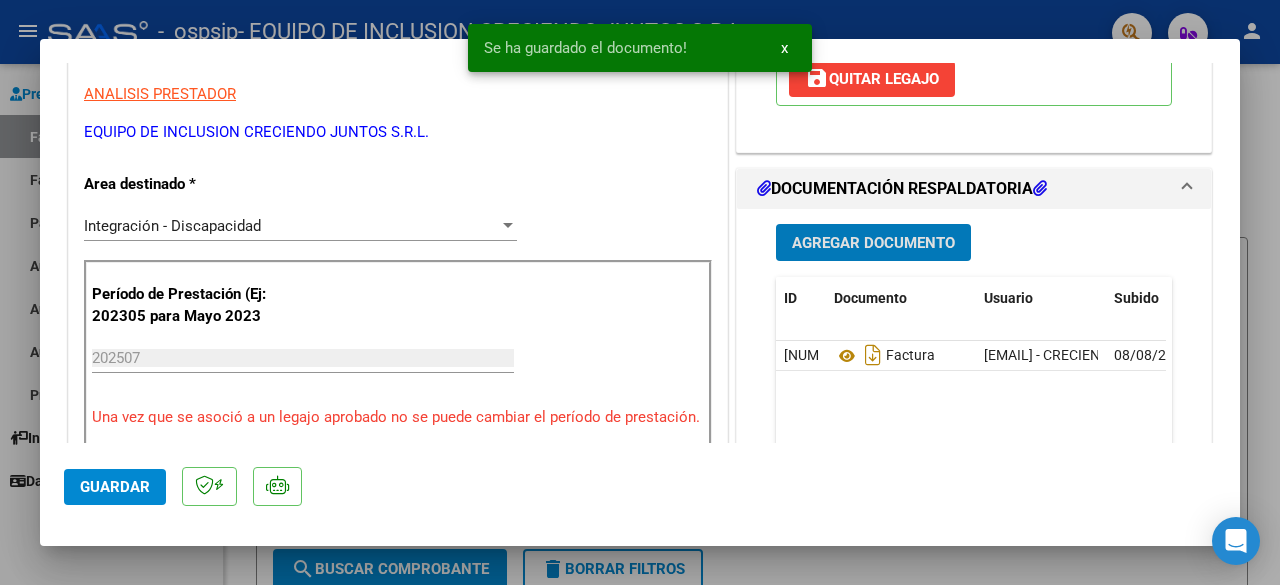 click on "Agregar Documento" at bounding box center (873, 243) 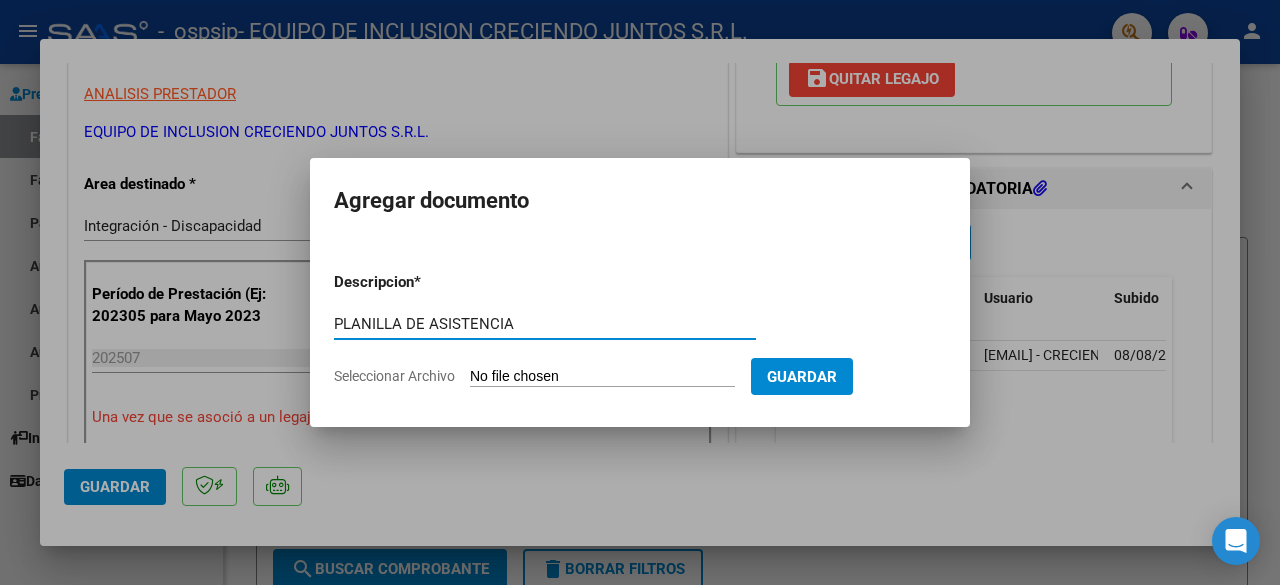 type on "PLANILLA DE ASISTENCIA" 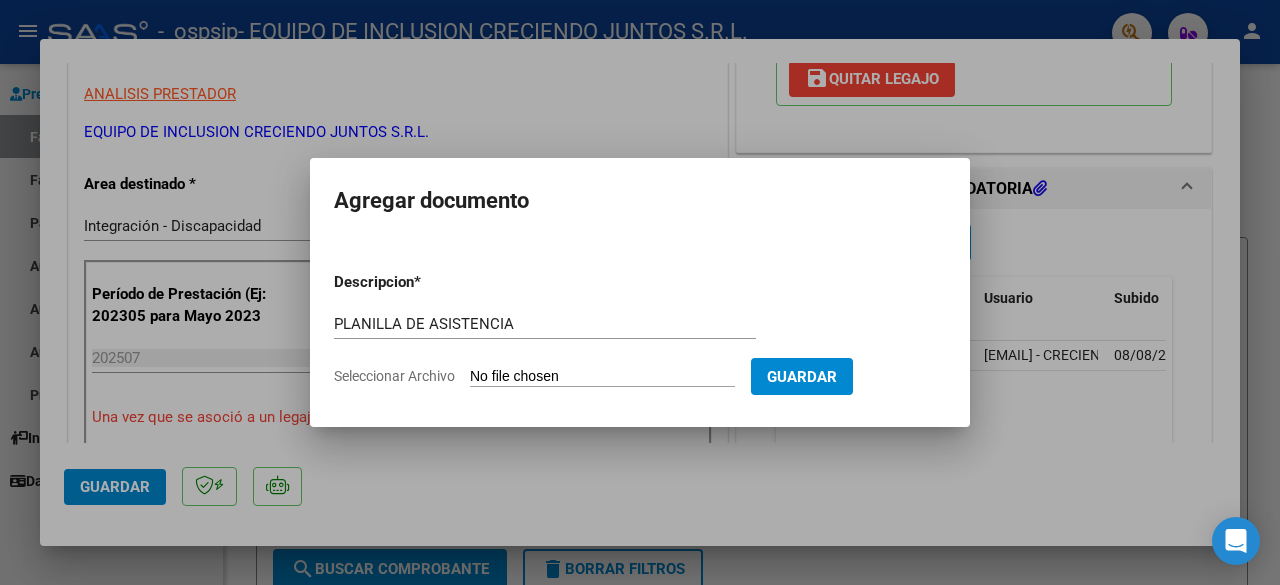 click on "Seleccionar Archivo" at bounding box center (602, 377) 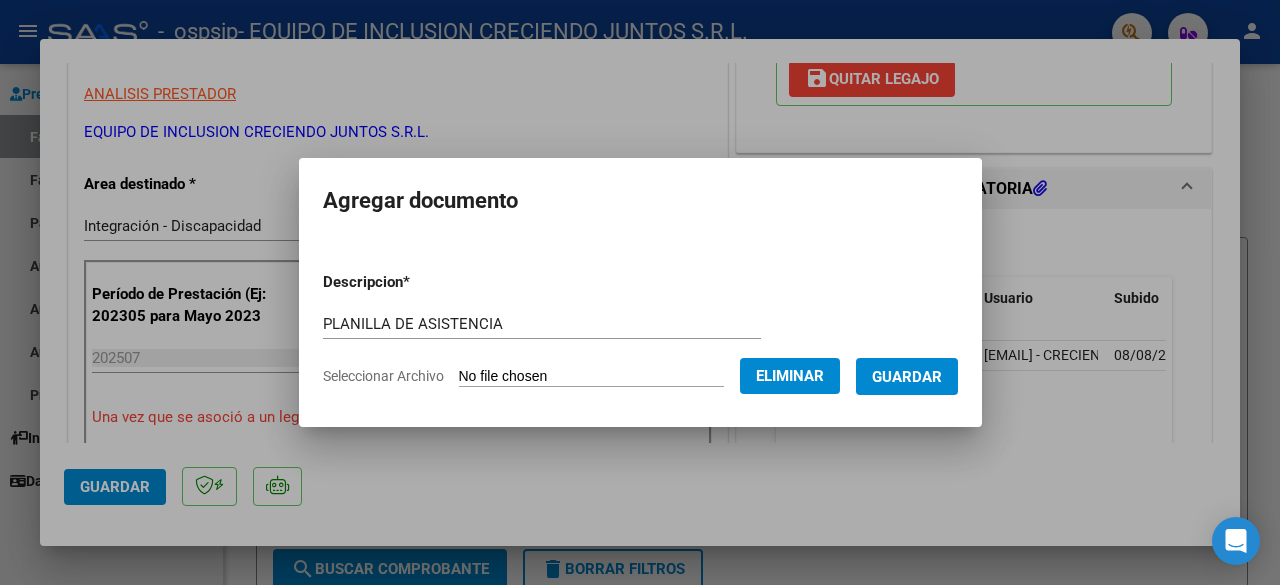 click on "Guardar" at bounding box center (907, 377) 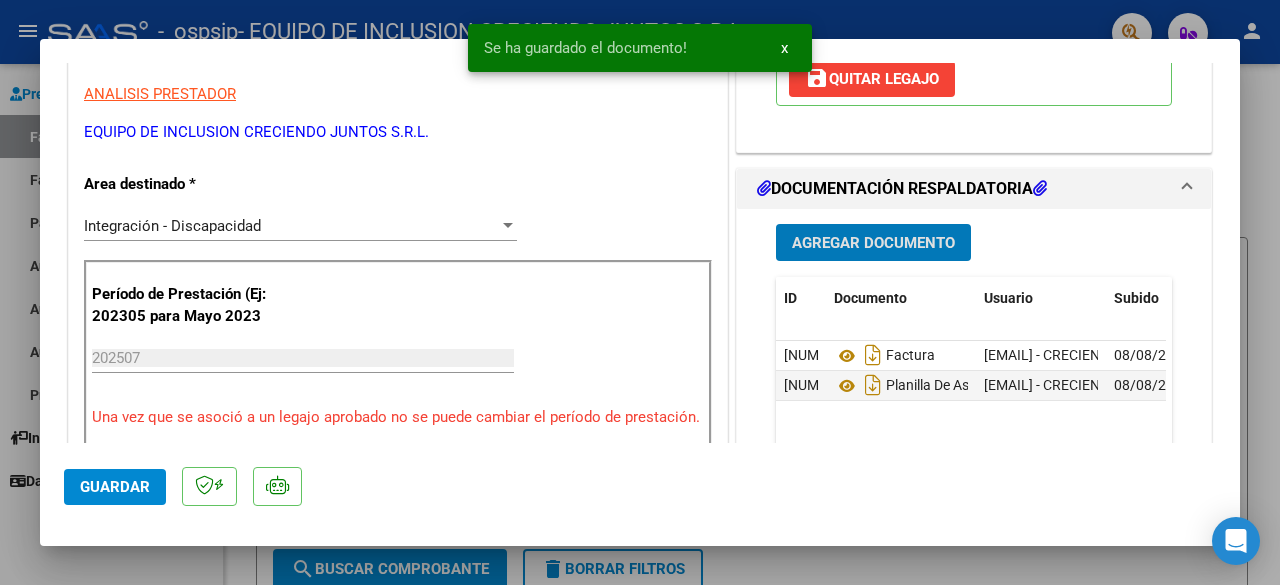 click on "Guardar" 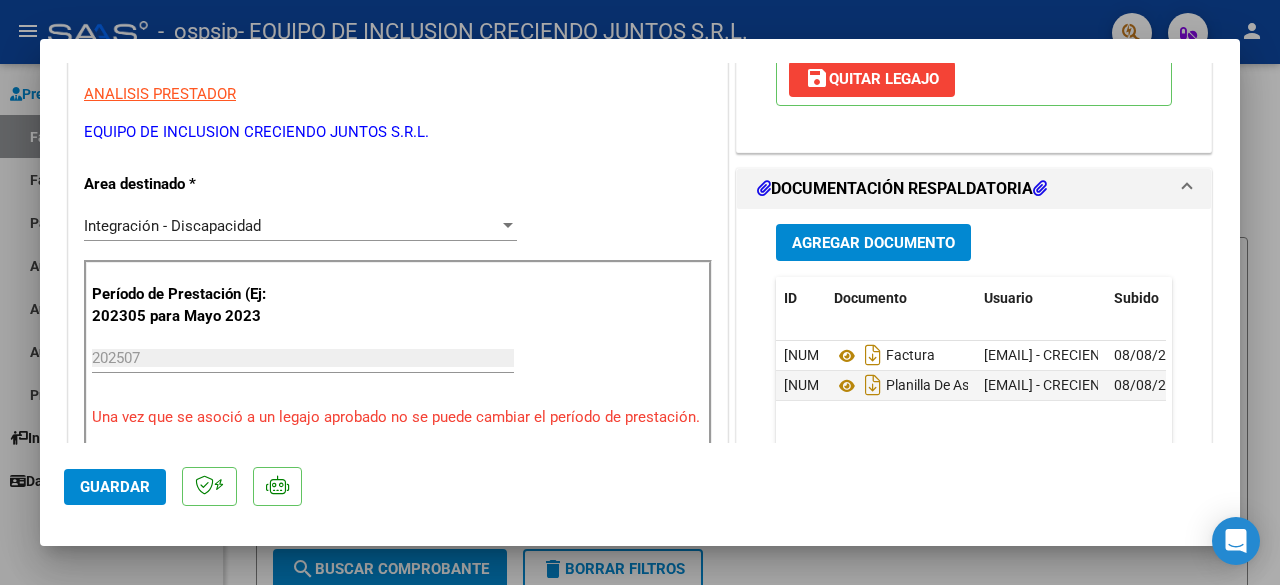 click at bounding box center (640, 292) 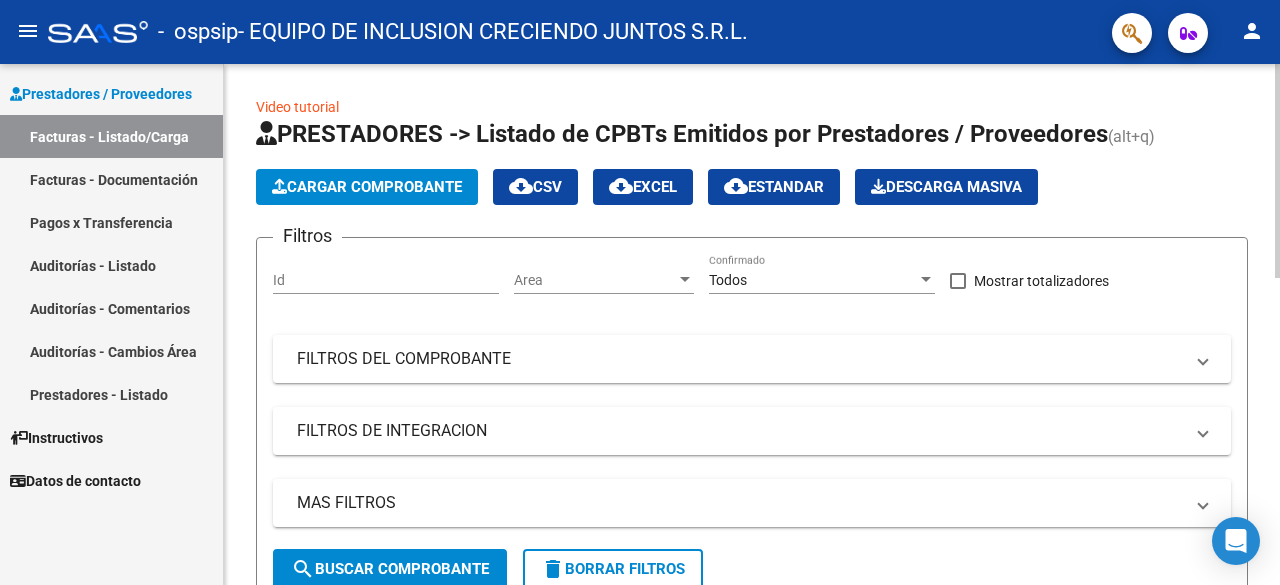 click on "Cargar Comprobante" 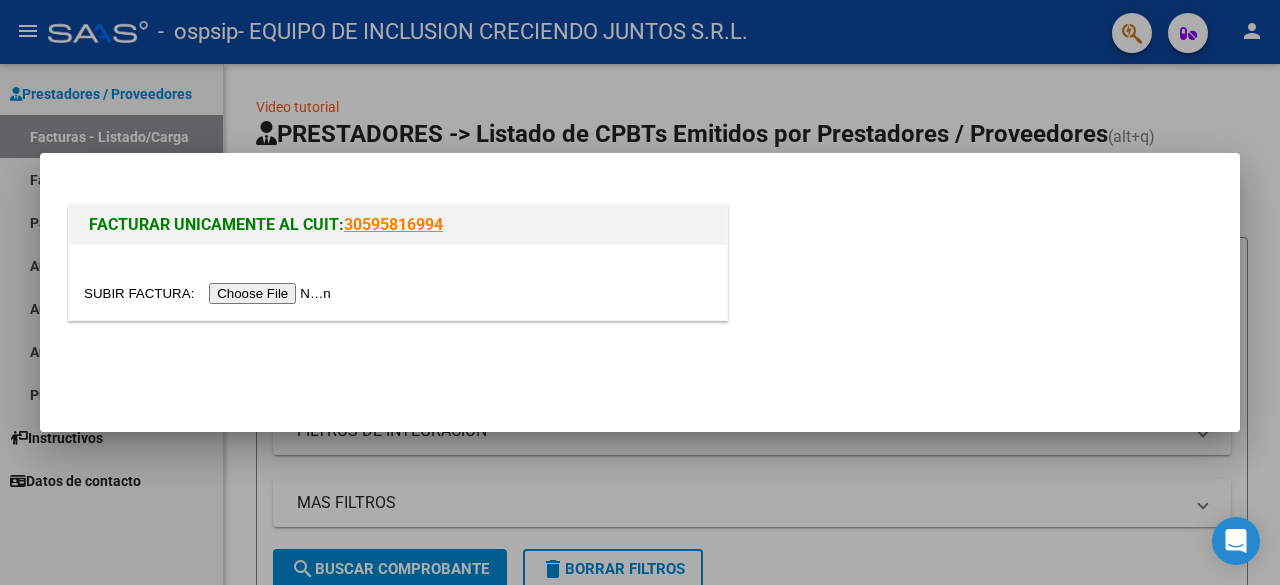 click at bounding box center (210, 293) 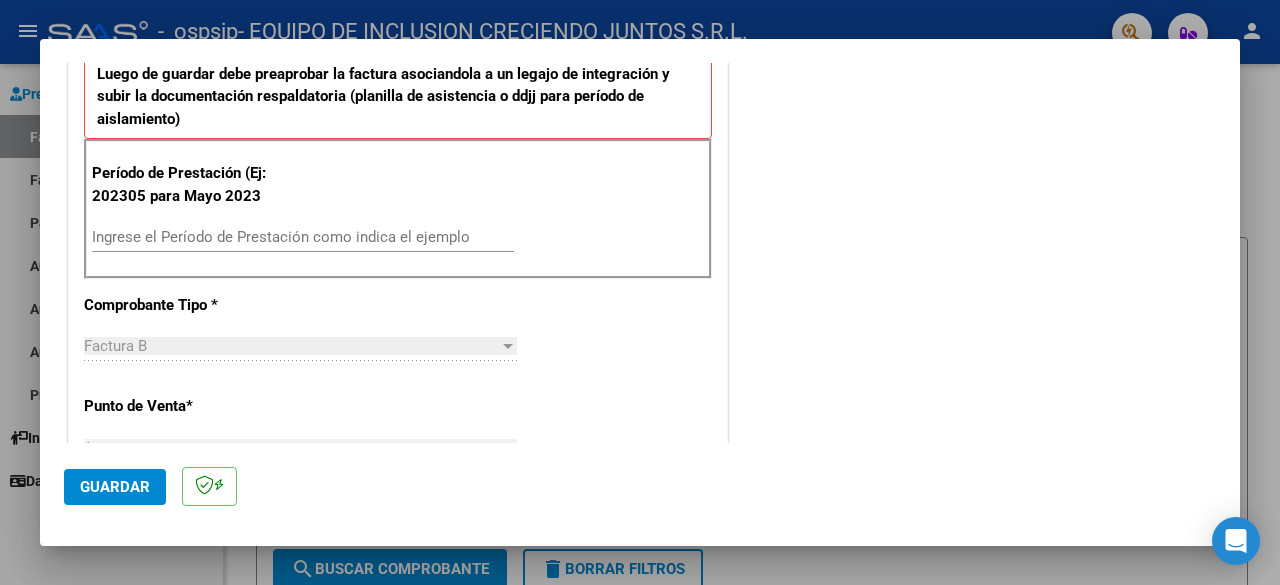 scroll, scrollTop: 600, scrollLeft: 0, axis: vertical 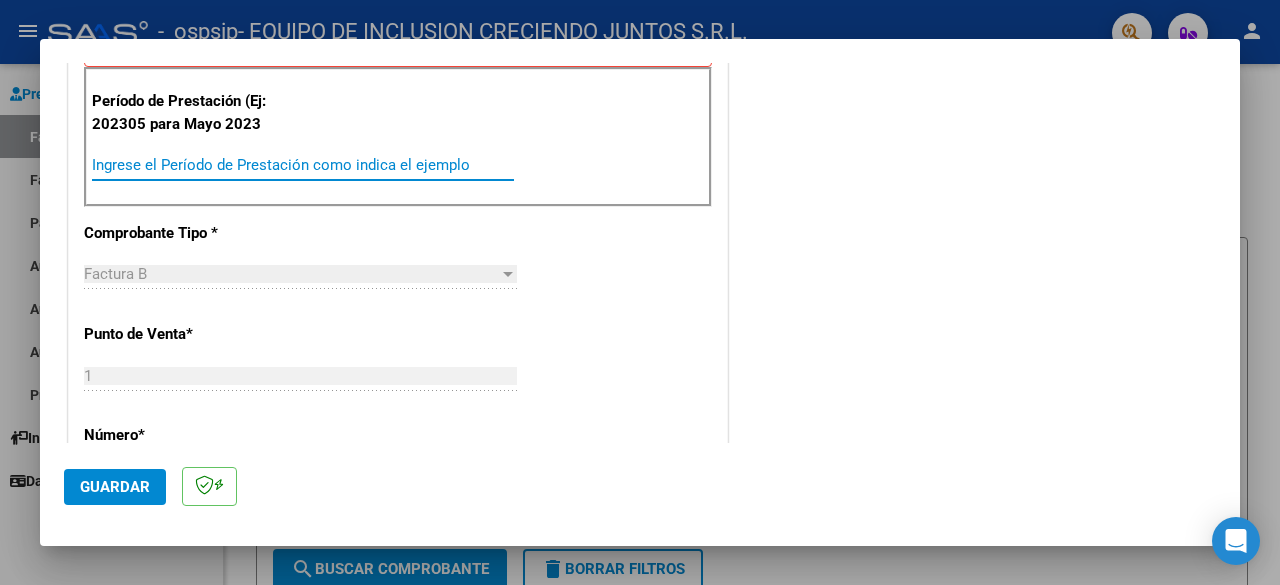 click on "Ingrese el Período de Prestación como indica el ejemplo" at bounding box center [303, 165] 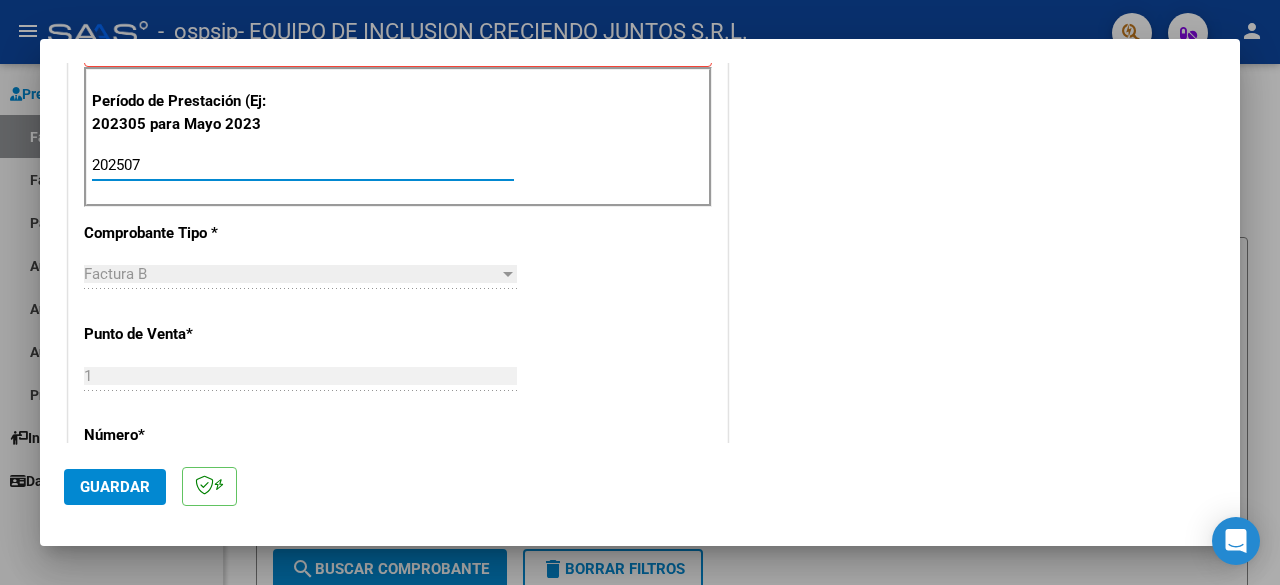 type on "202507" 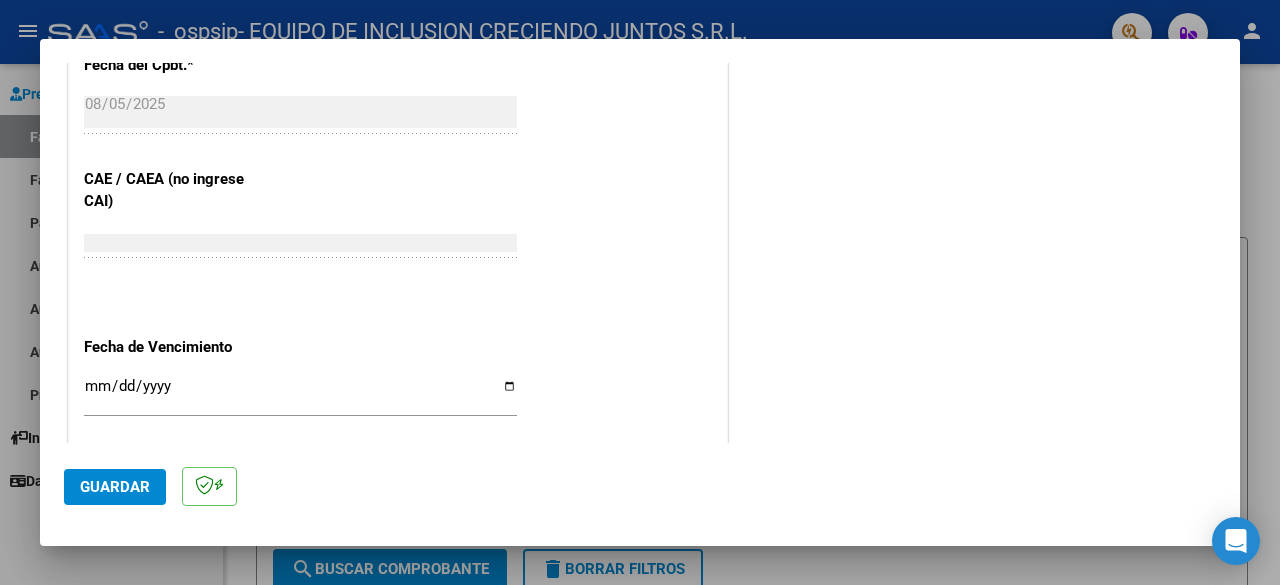scroll, scrollTop: 1200, scrollLeft: 0, axis: vertical 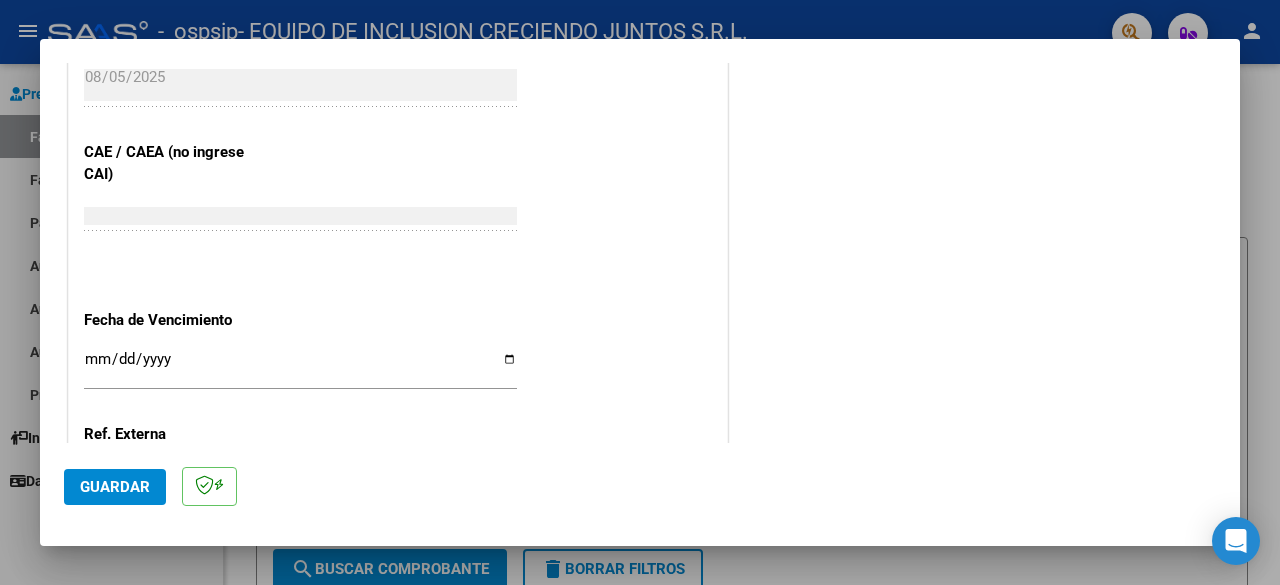 click on "Ingresar la fecha" at bounding box center (300, 367) 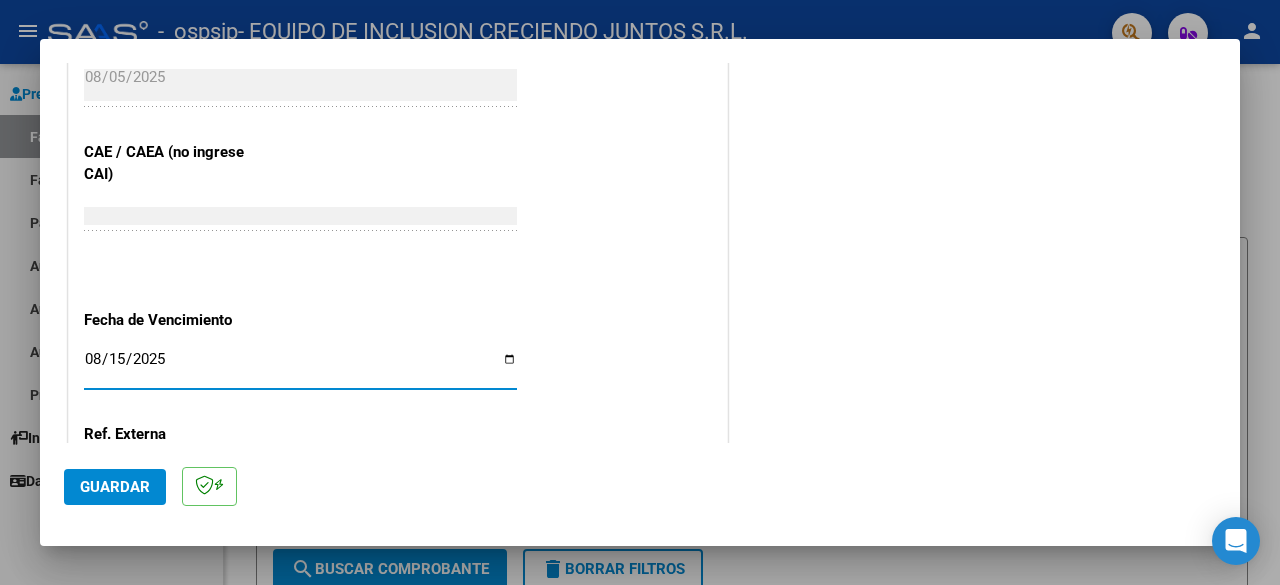 type on "2025-08-15" 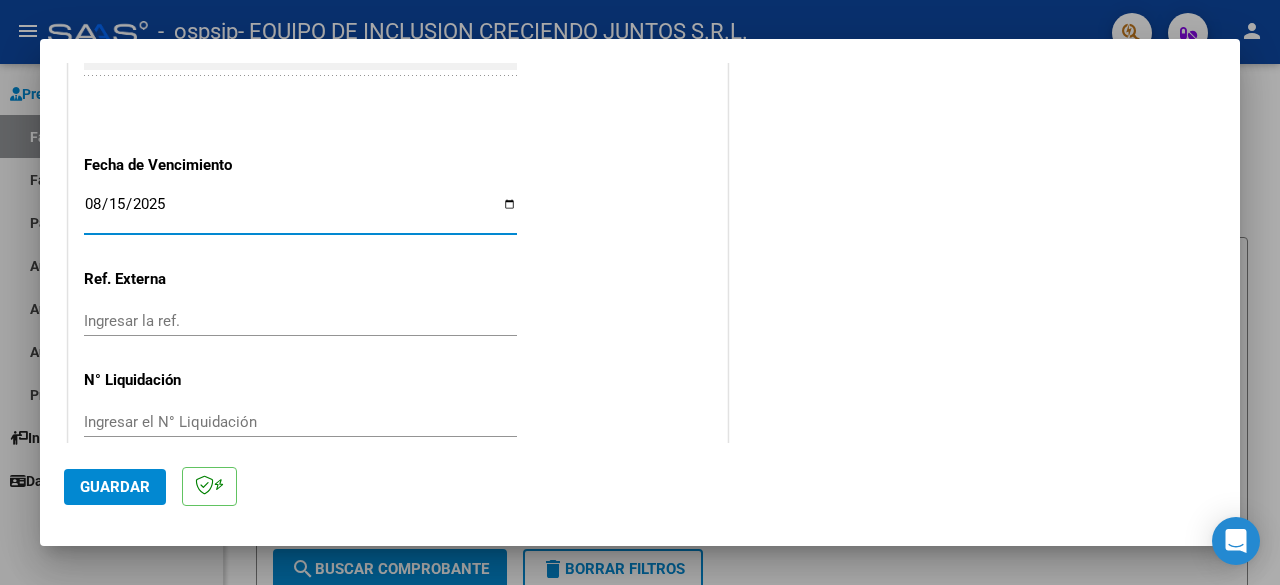 scroll, scrollTop: 1382, scrollLeft: 0, axis: vertical 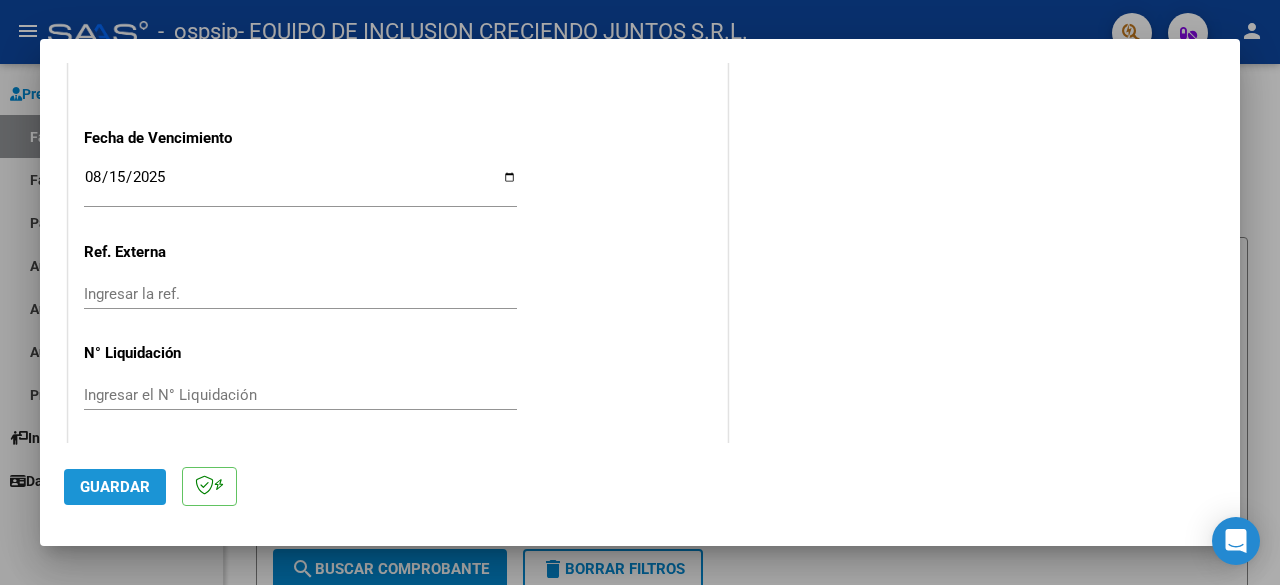 click on "Guardar" 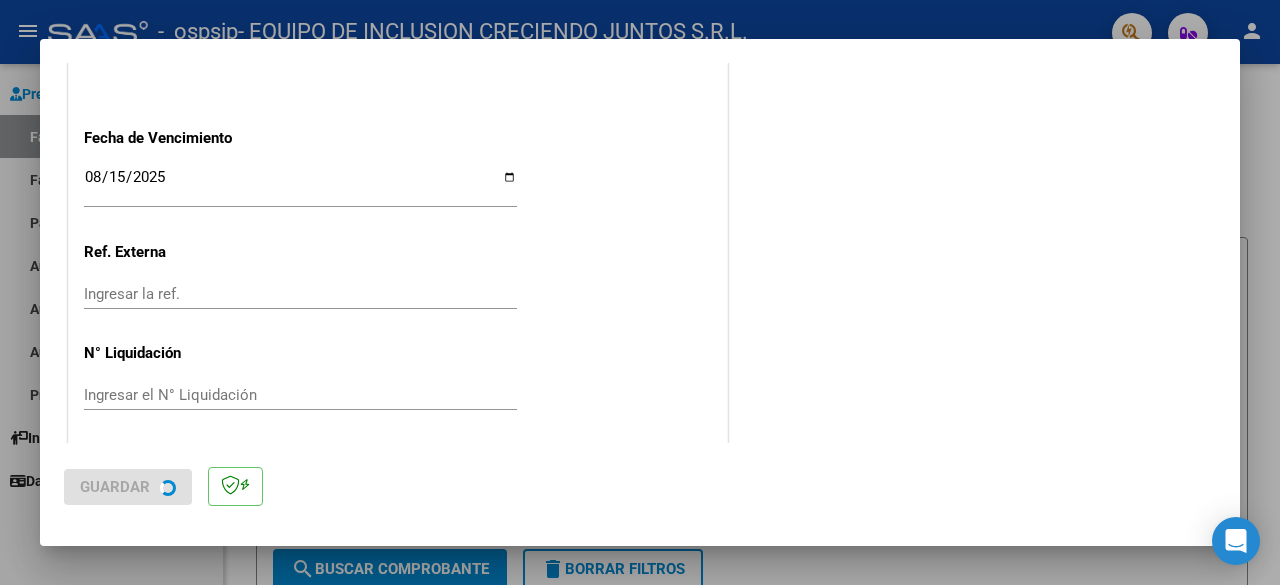 scroll, scrollTop: 0, scrollLeft: 0, axis: both 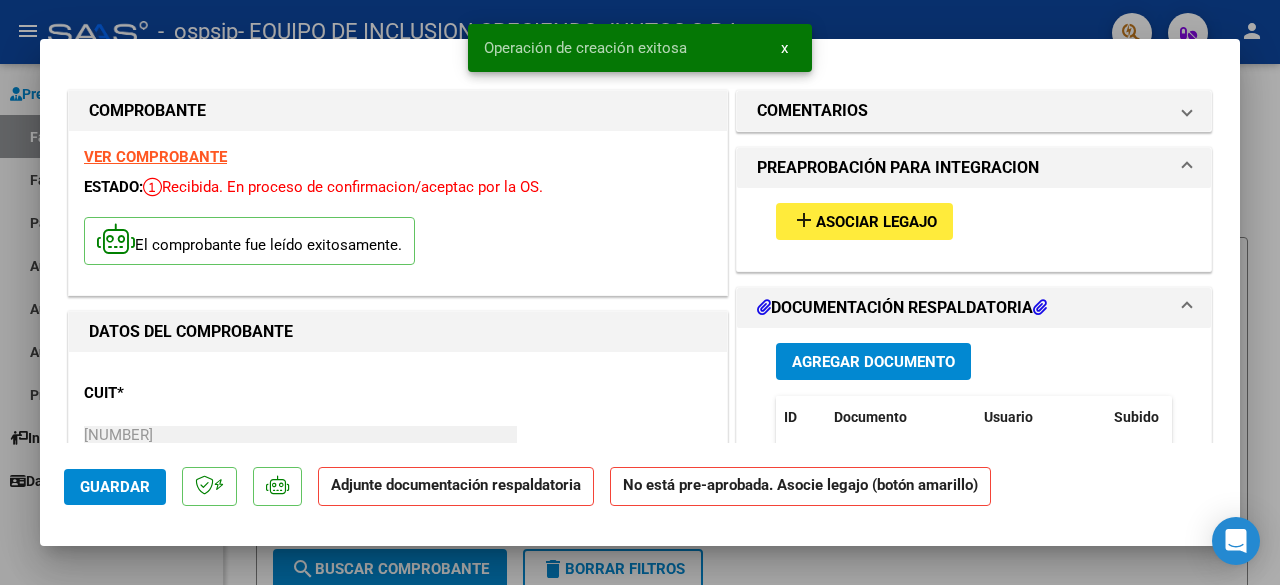 click on "Asociar Legajo" at bounding box center (876, 222) 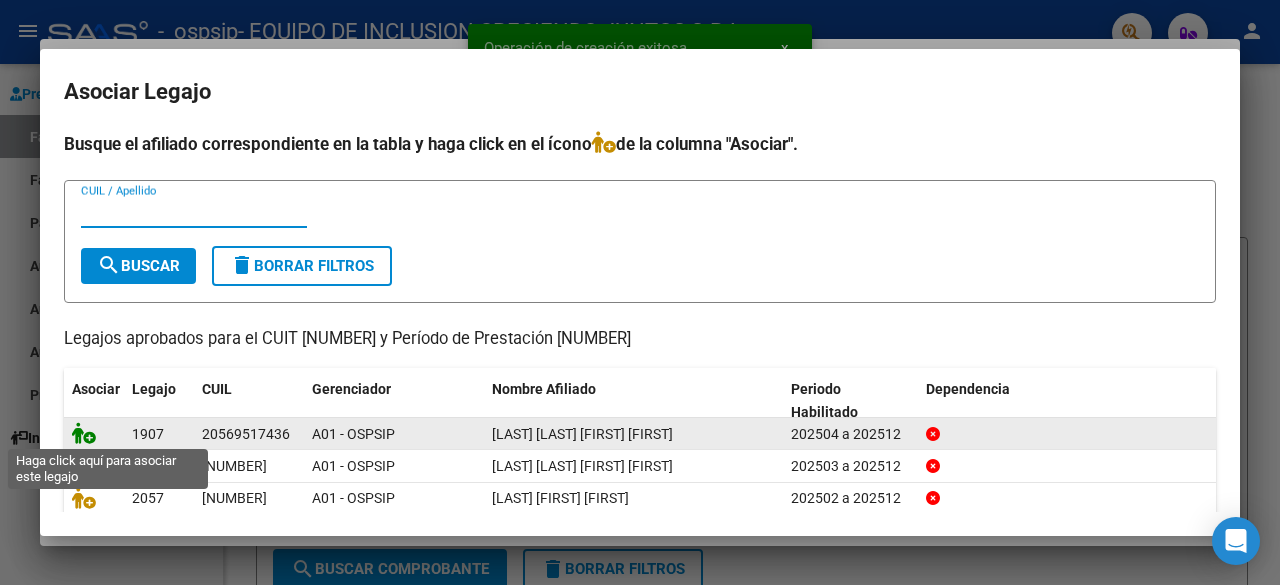 click 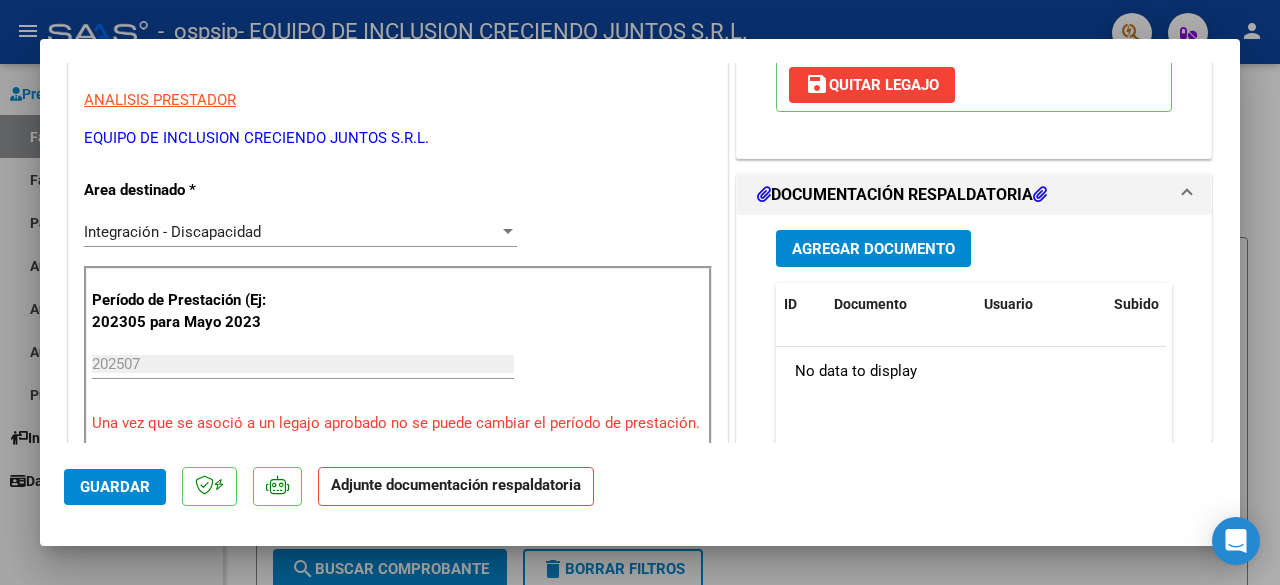 scroll, scrollTop: 400, scrollLeft: 0, axis: vertical 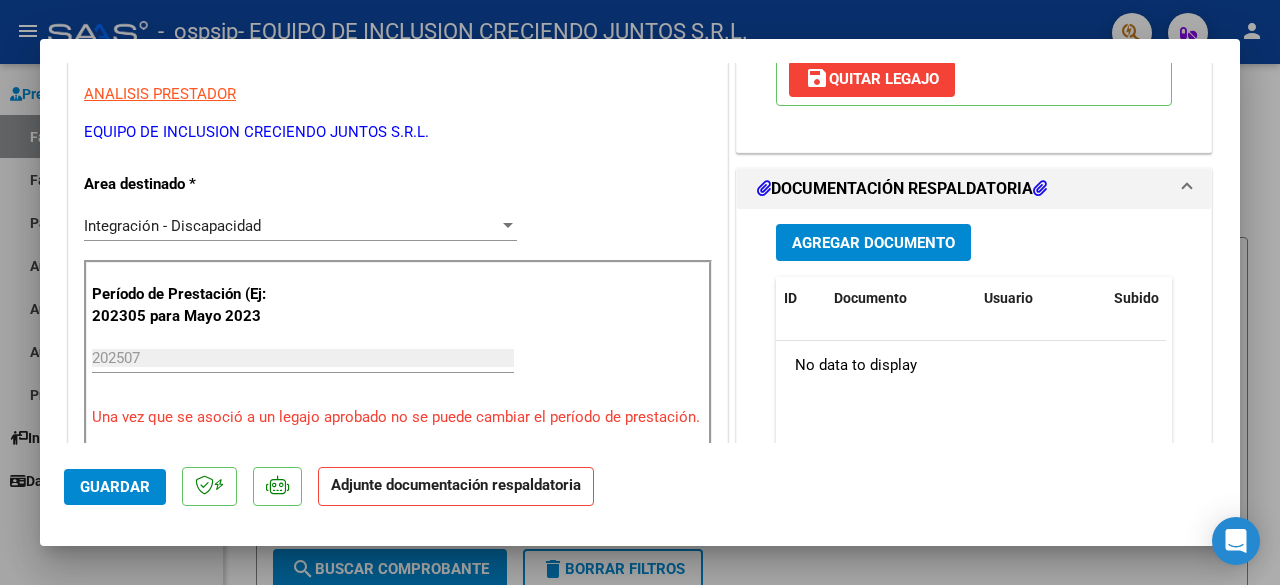 click on "Agregar Documento" at bounding box center [873, 243] 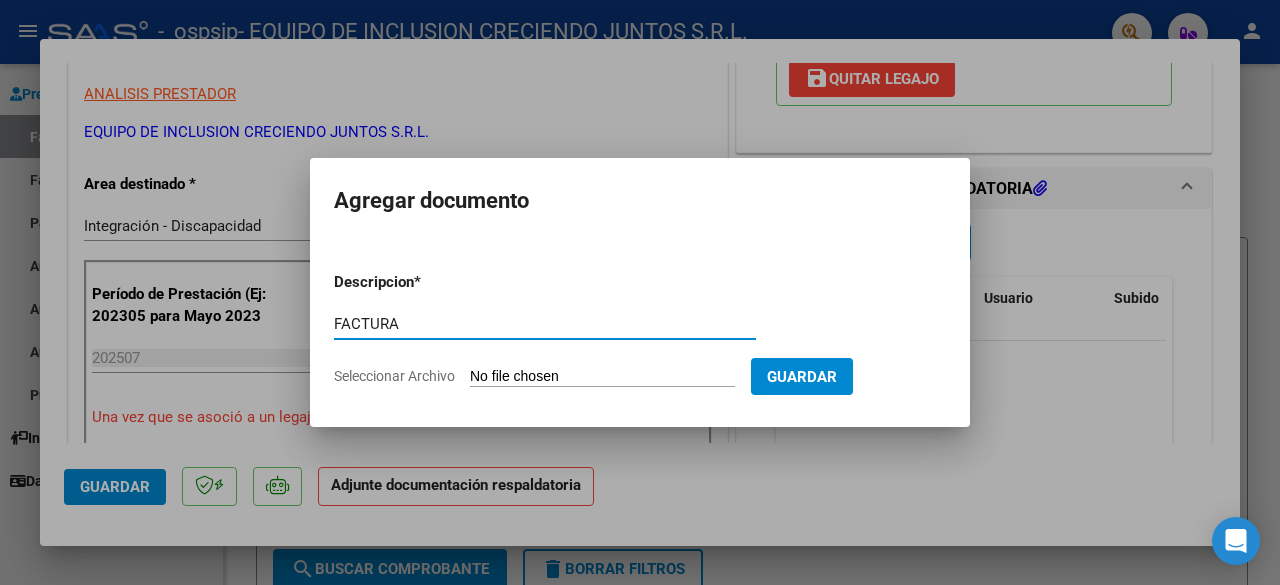 type on "FACTURA" 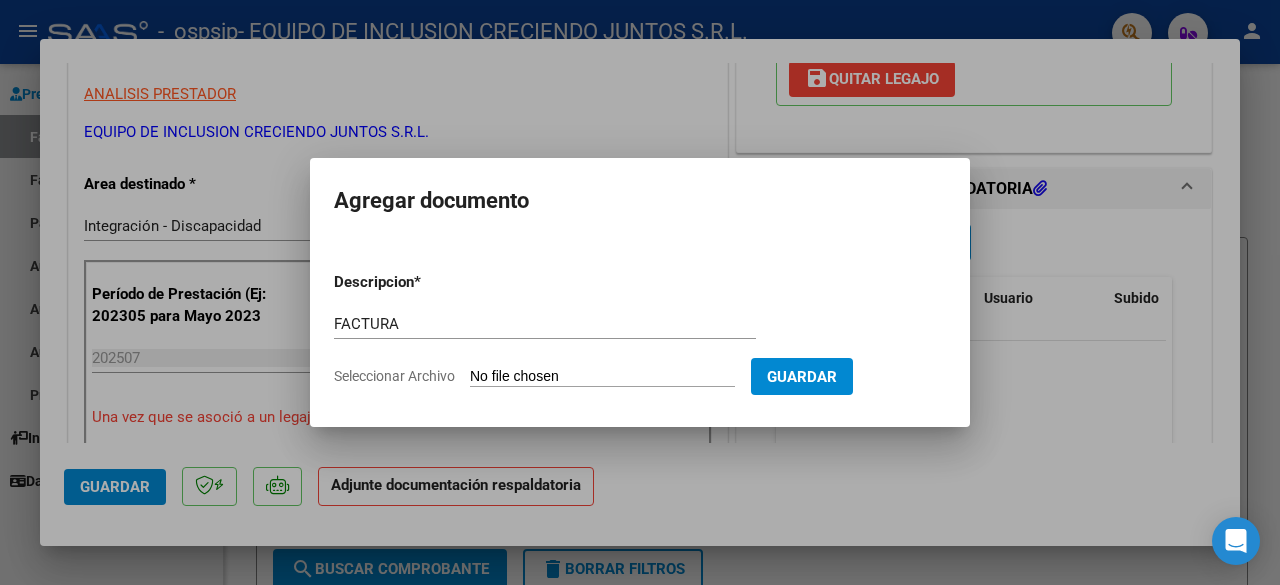 type on "C:\fakepath\[FILENAME].pdf" 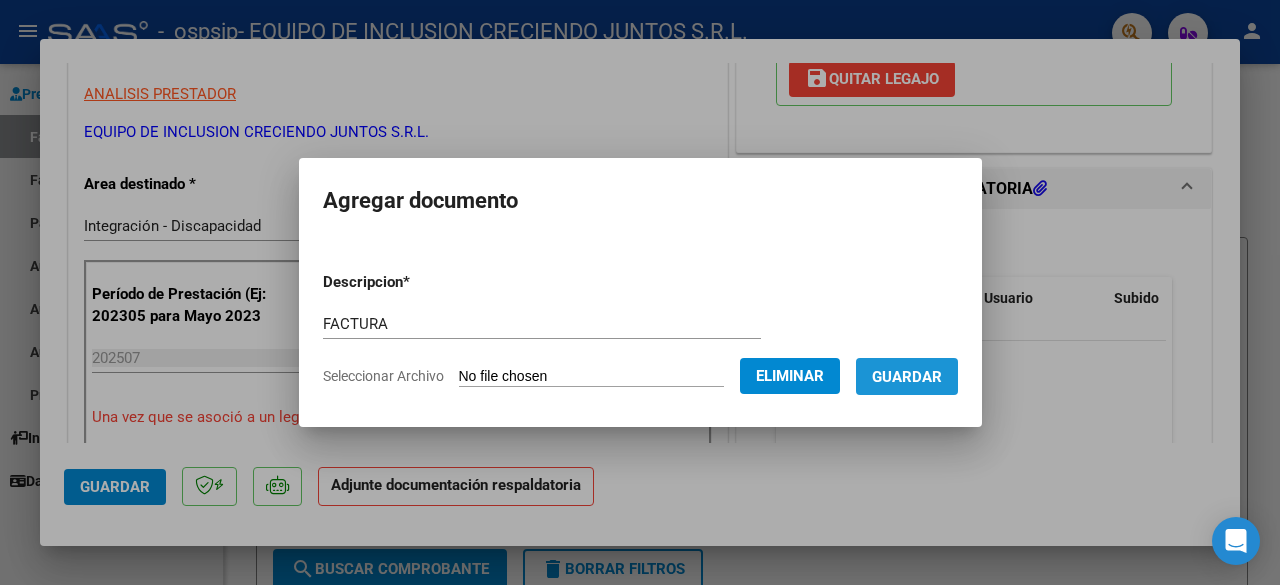 click on "Guardar" at bounding box center [907, 377] 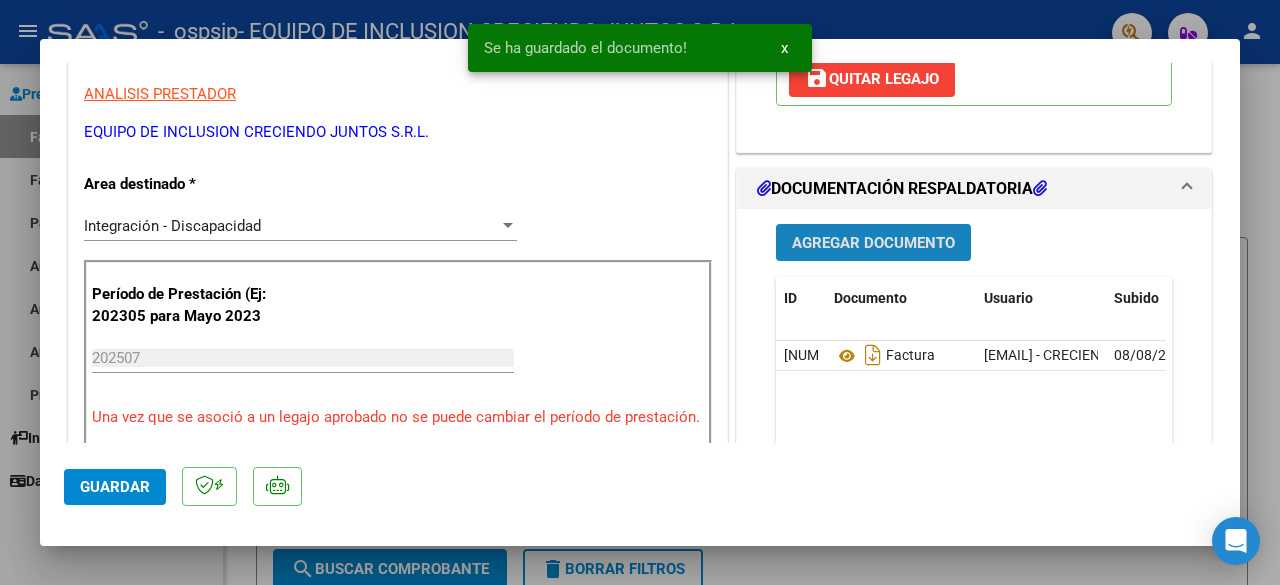 click on "Agregar Documento" at bounding box center (873, 243) 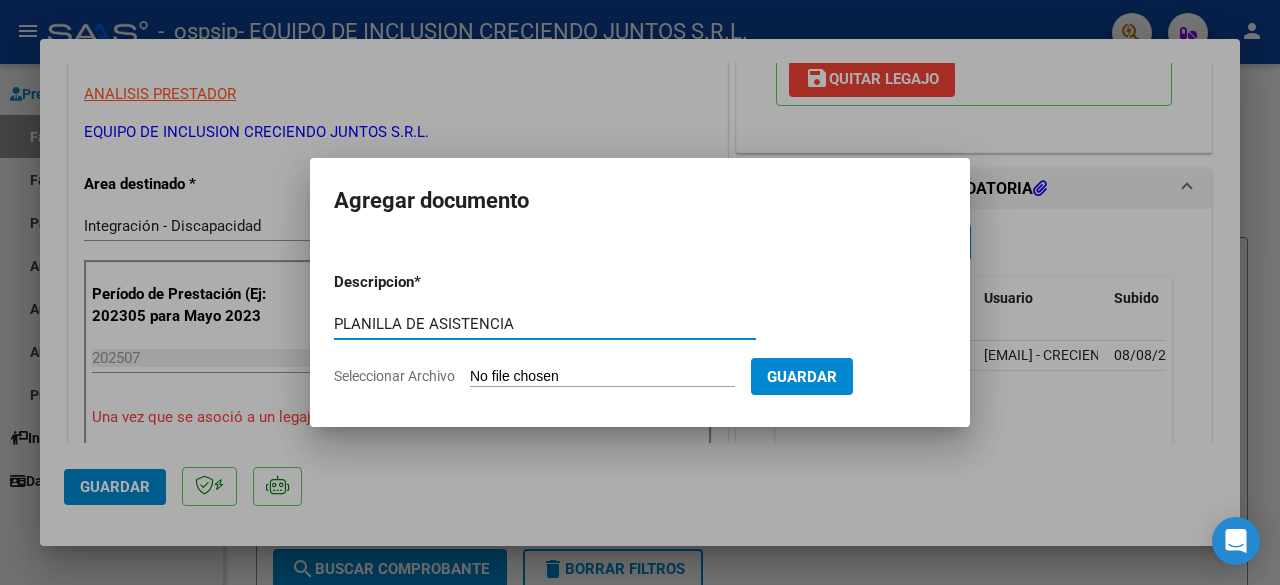 type on "PLANILLA DE ASISTENCIA" 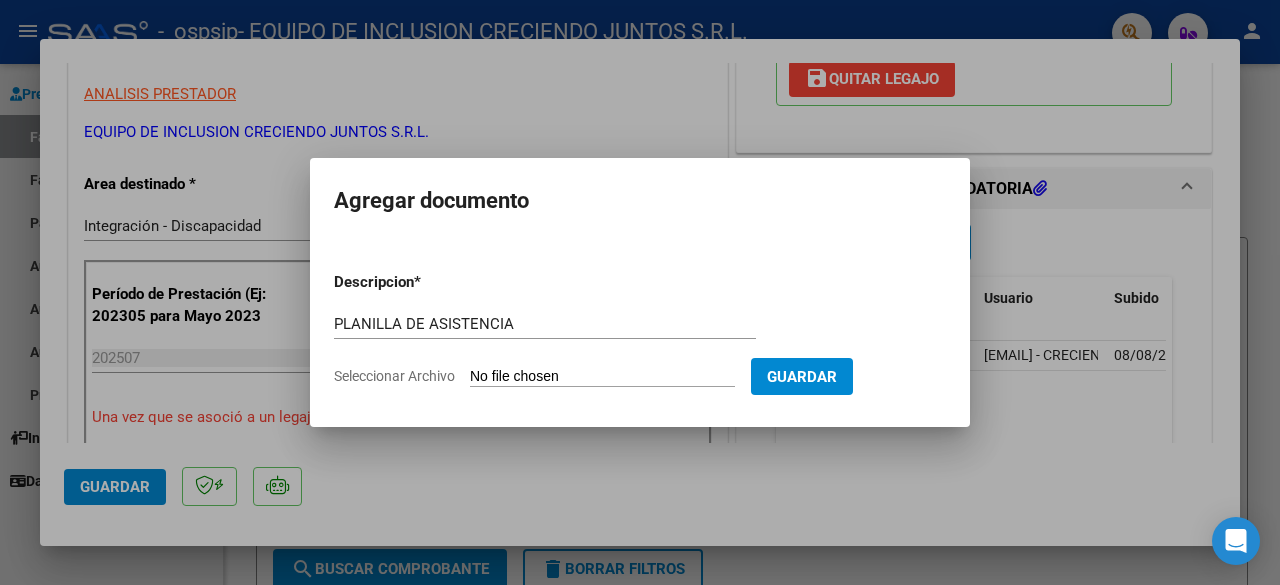 click on "Seleccionar Archivo" at bounding box center (602, 377) 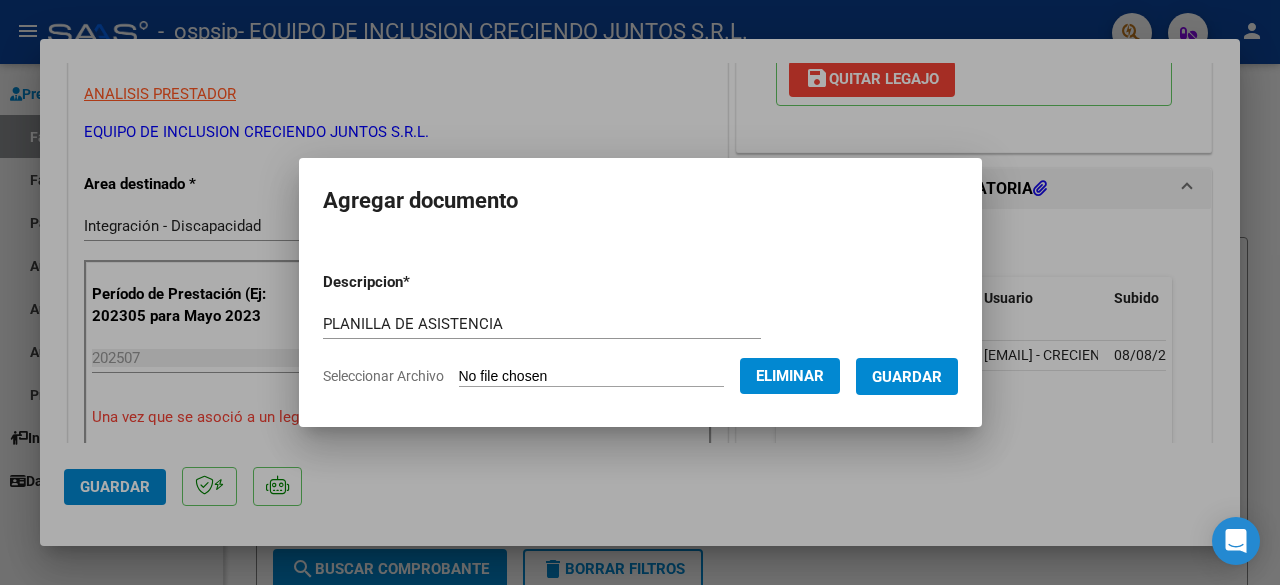 click on "Guardar" at bounding box center [907, 377] 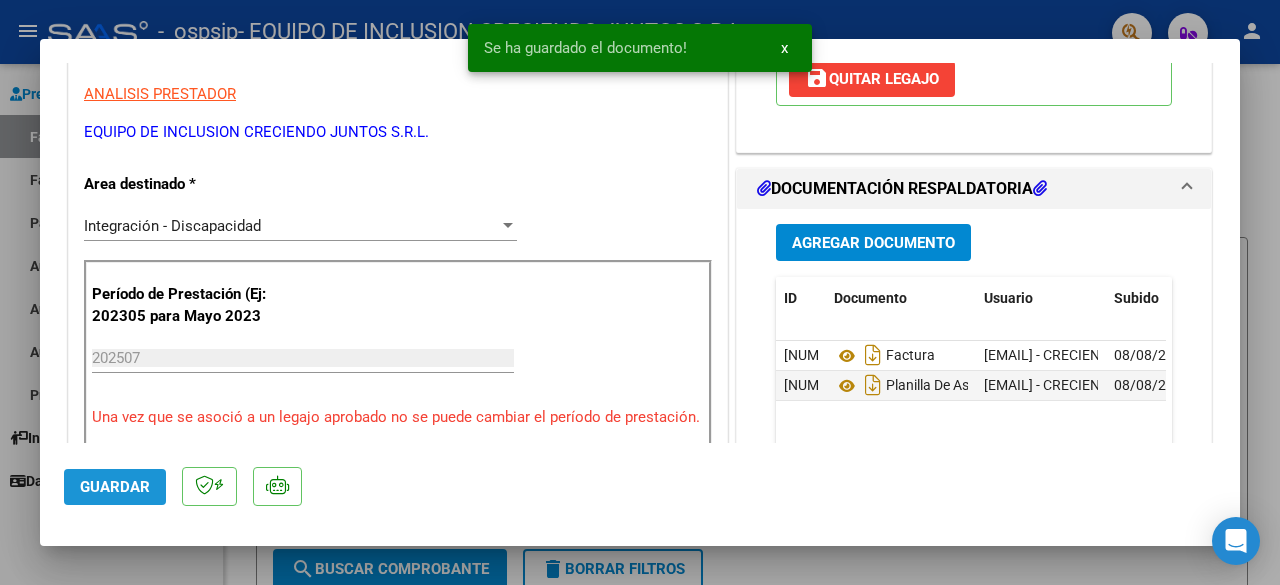 click on "Guardar" 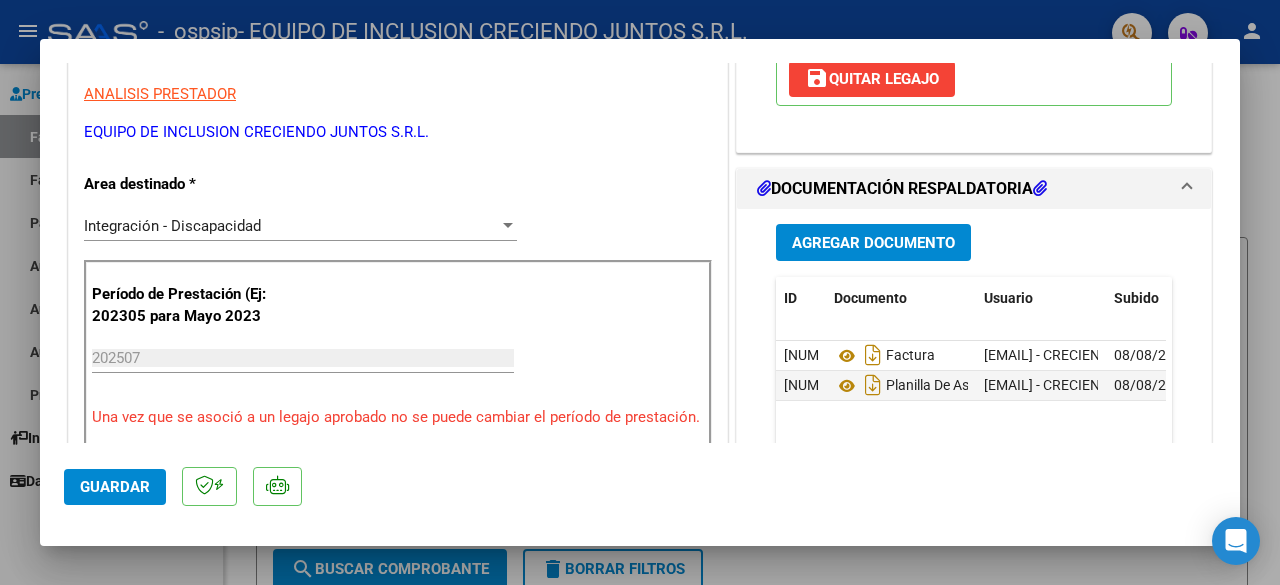 click at bounding box center [640, 292] 